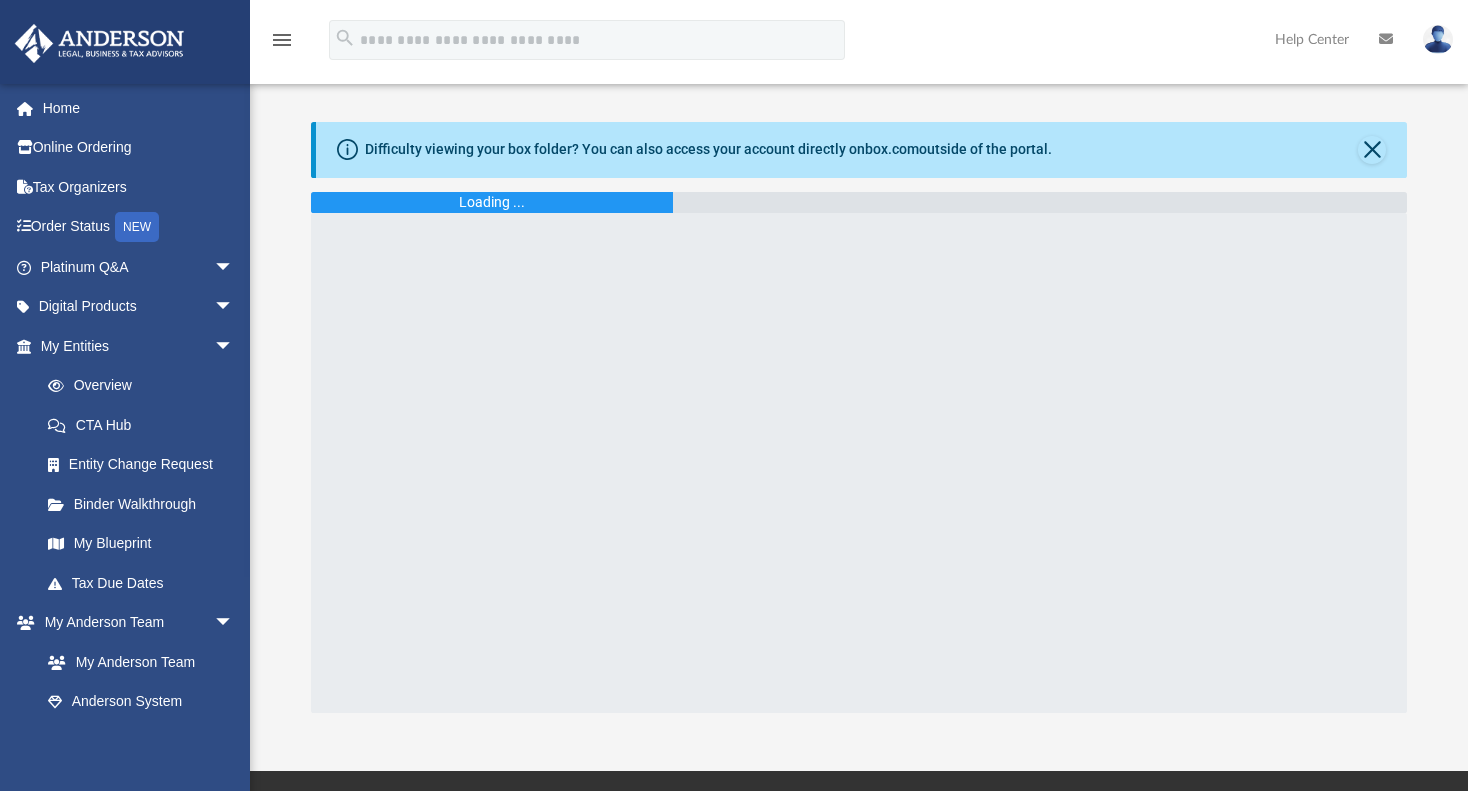 scroll, scrollTop: 0, scrollLeft: 0, axis: both 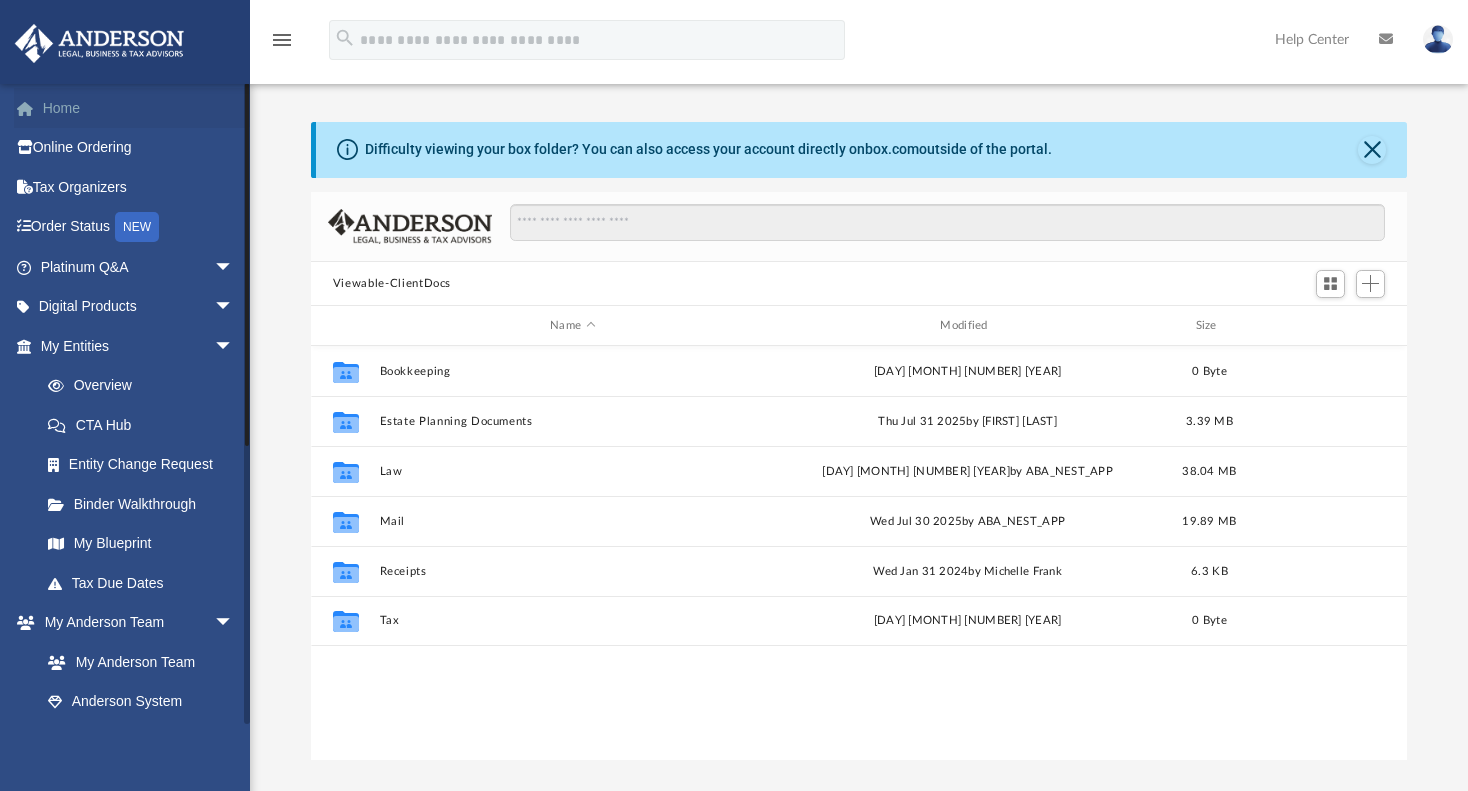 click on "Home" at bounding box center (139, 108) 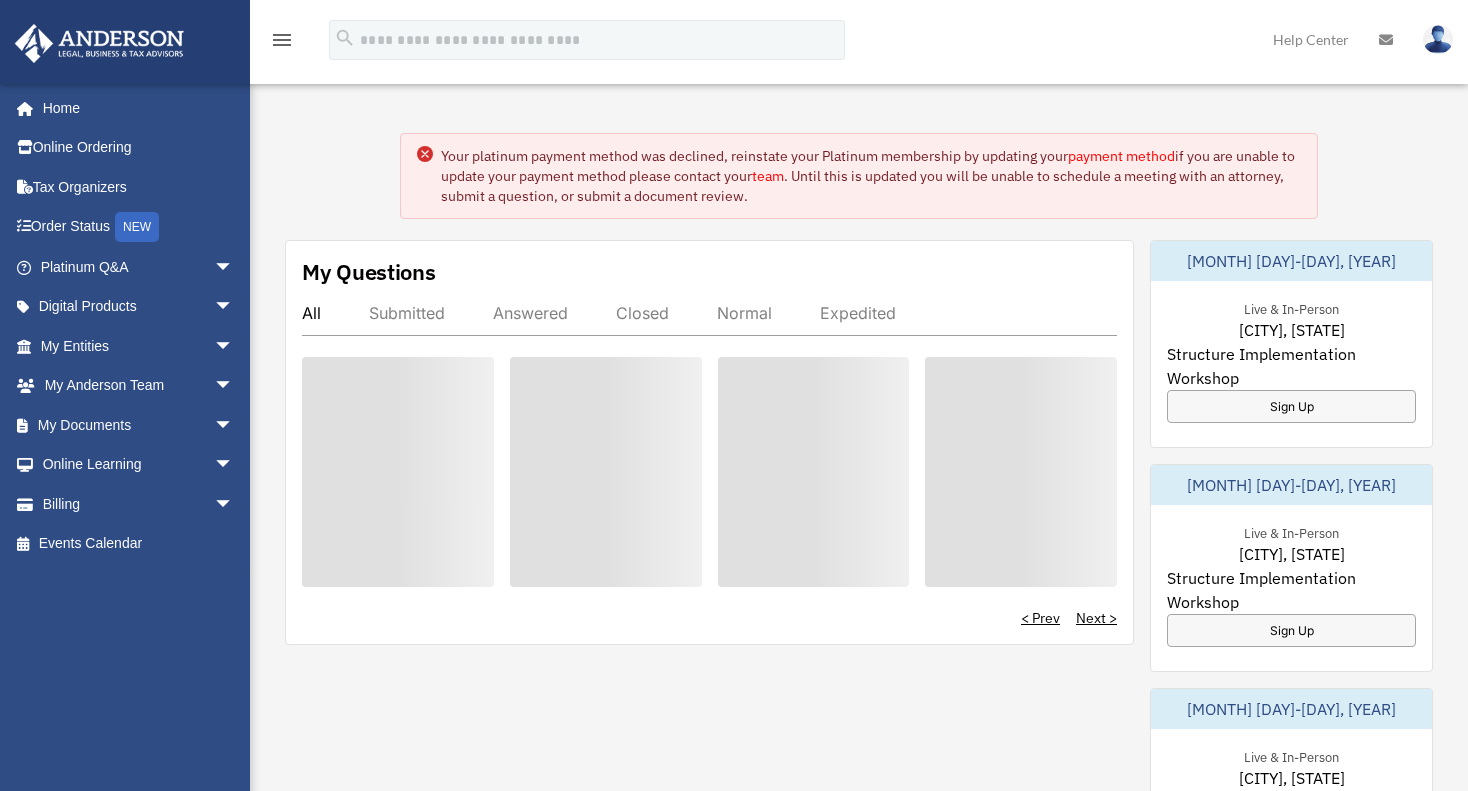 scroll, scrollTop: 0, scrollLeft: 0, axis: both 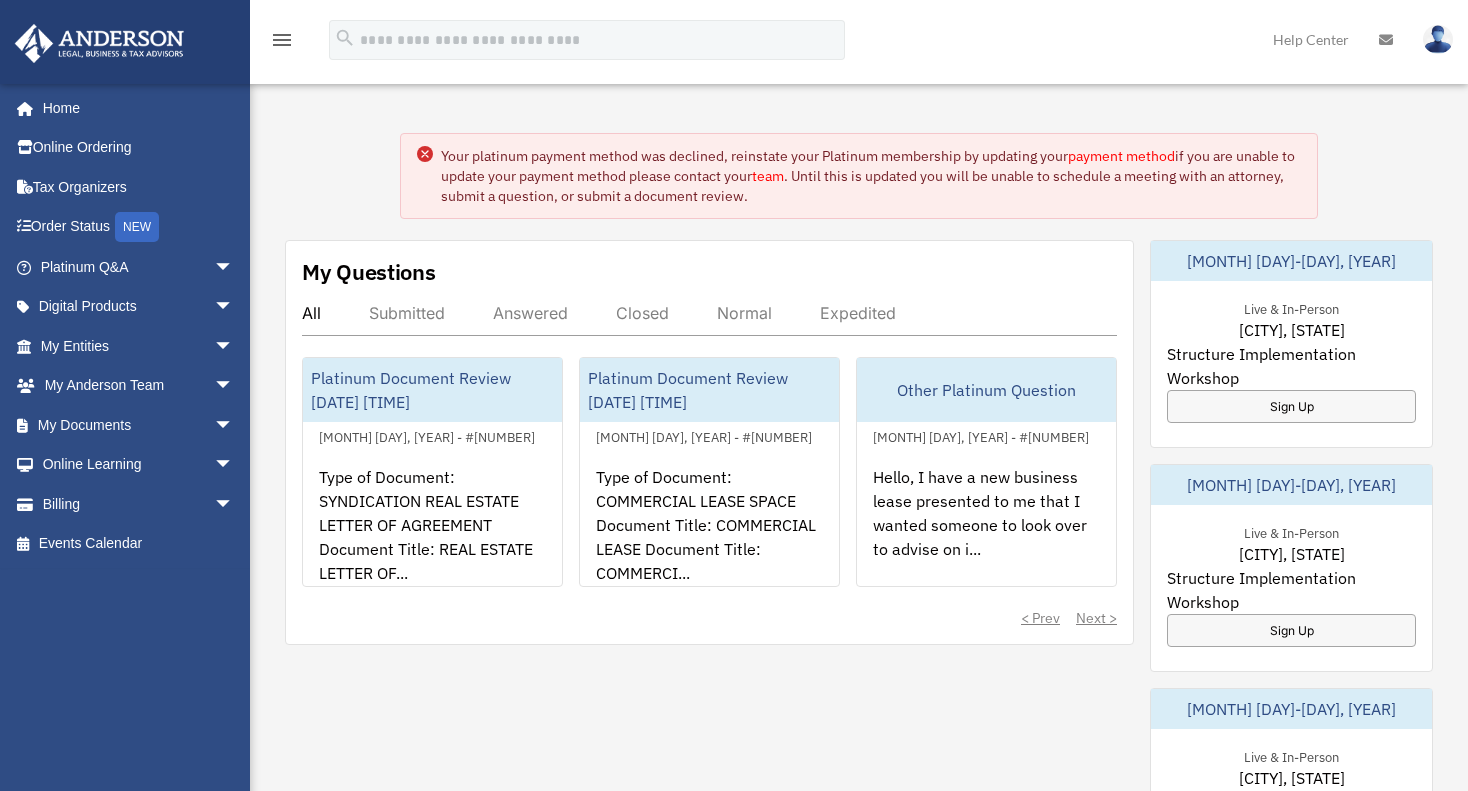 click on "payment method" at bounding box center [1121, 156] 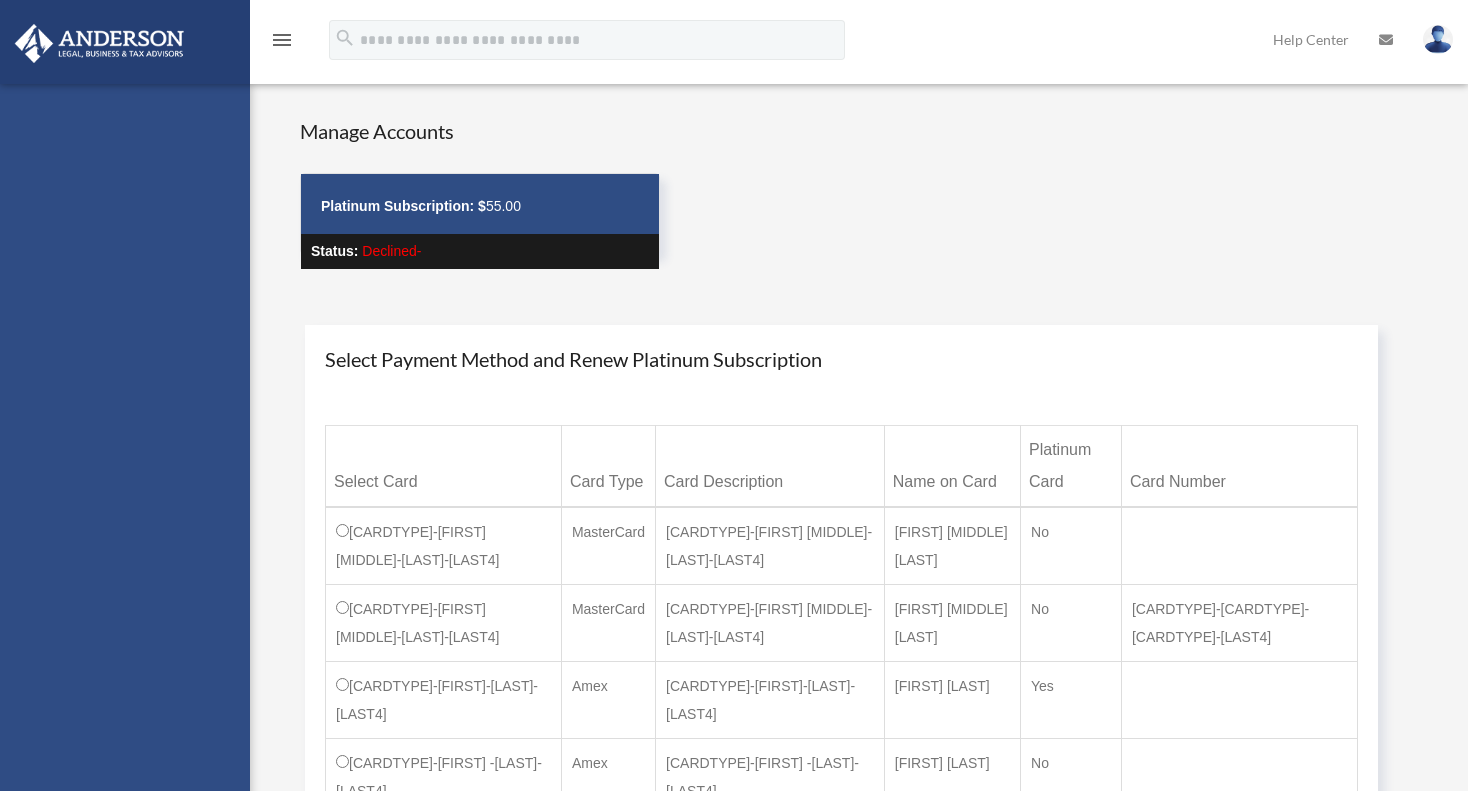 scroll, scrollTop: 0, scrollLeft: 0, axis: both 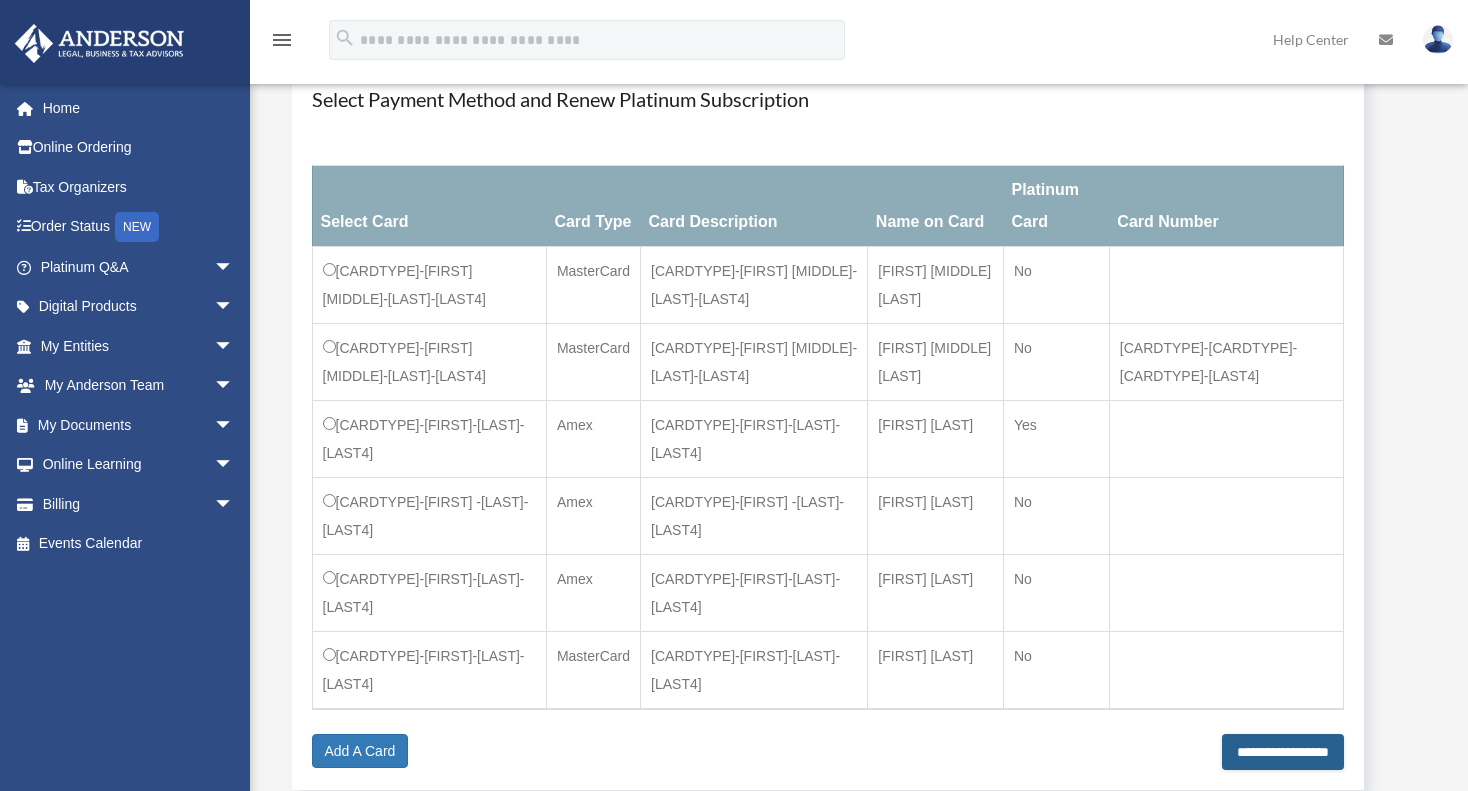 click on "**********" at bounding box center [1283, 752] 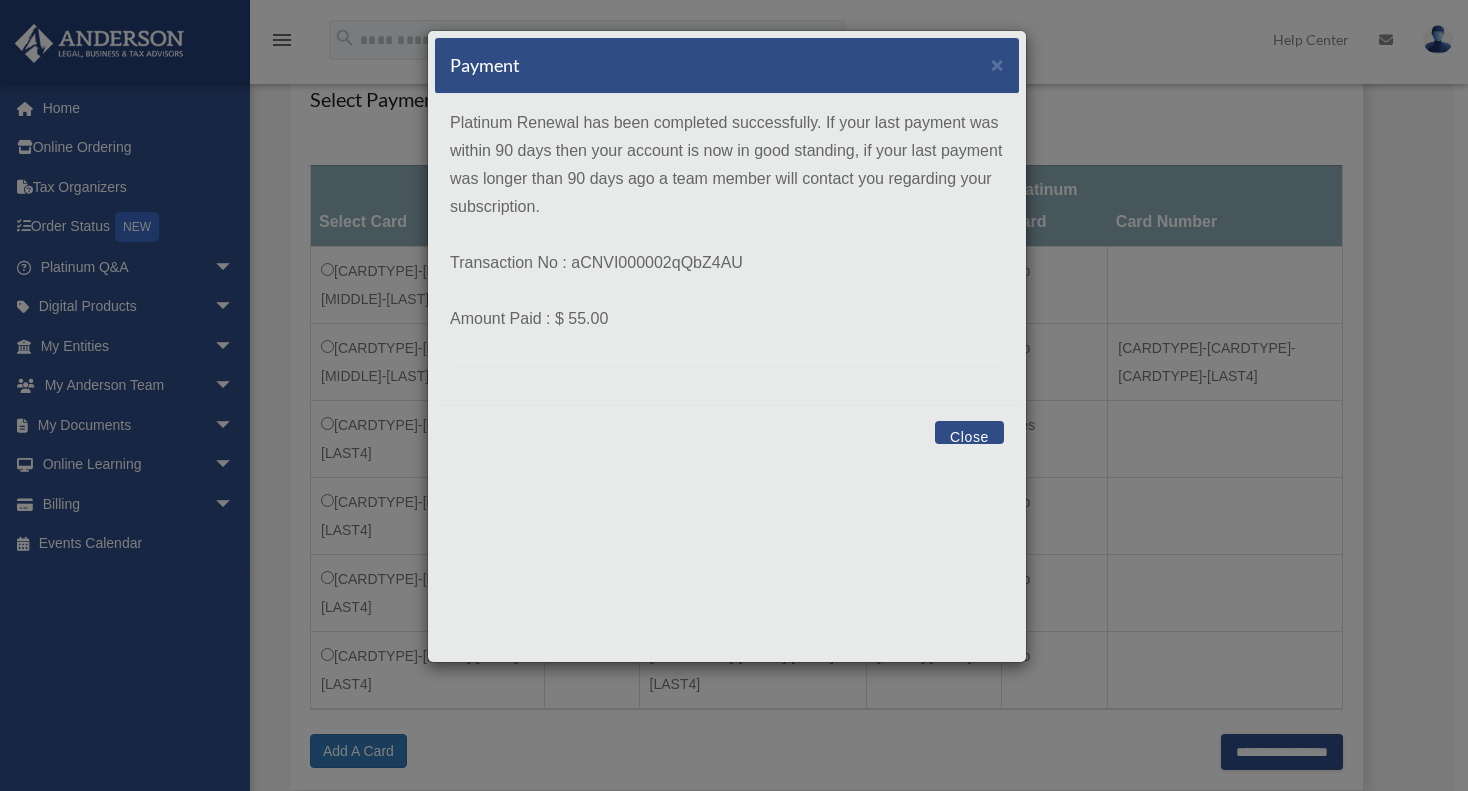 click on "Close" at bounding box center (969, 432) 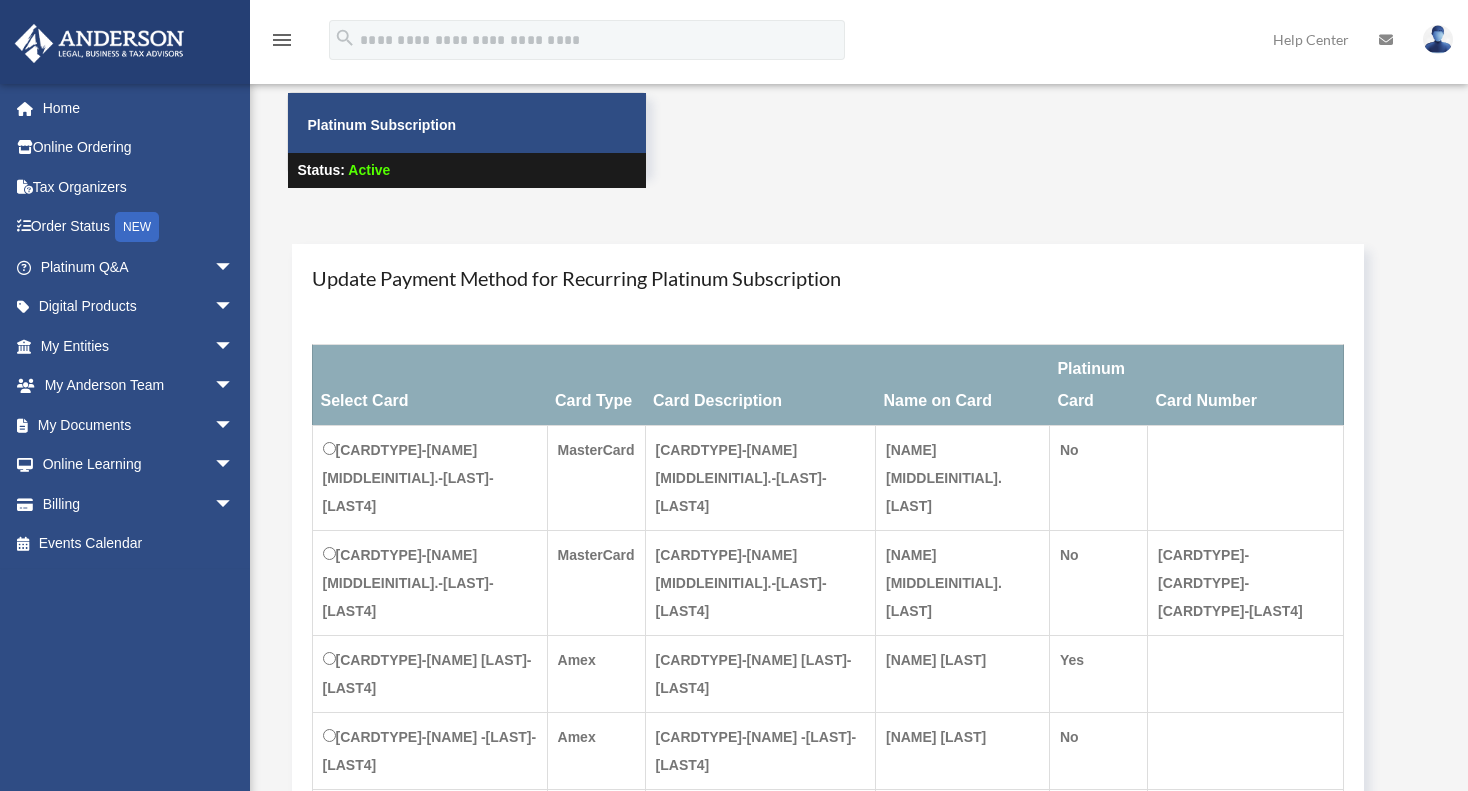 scroll, scrollTop: 0, scrollLeft: 0, axis: both 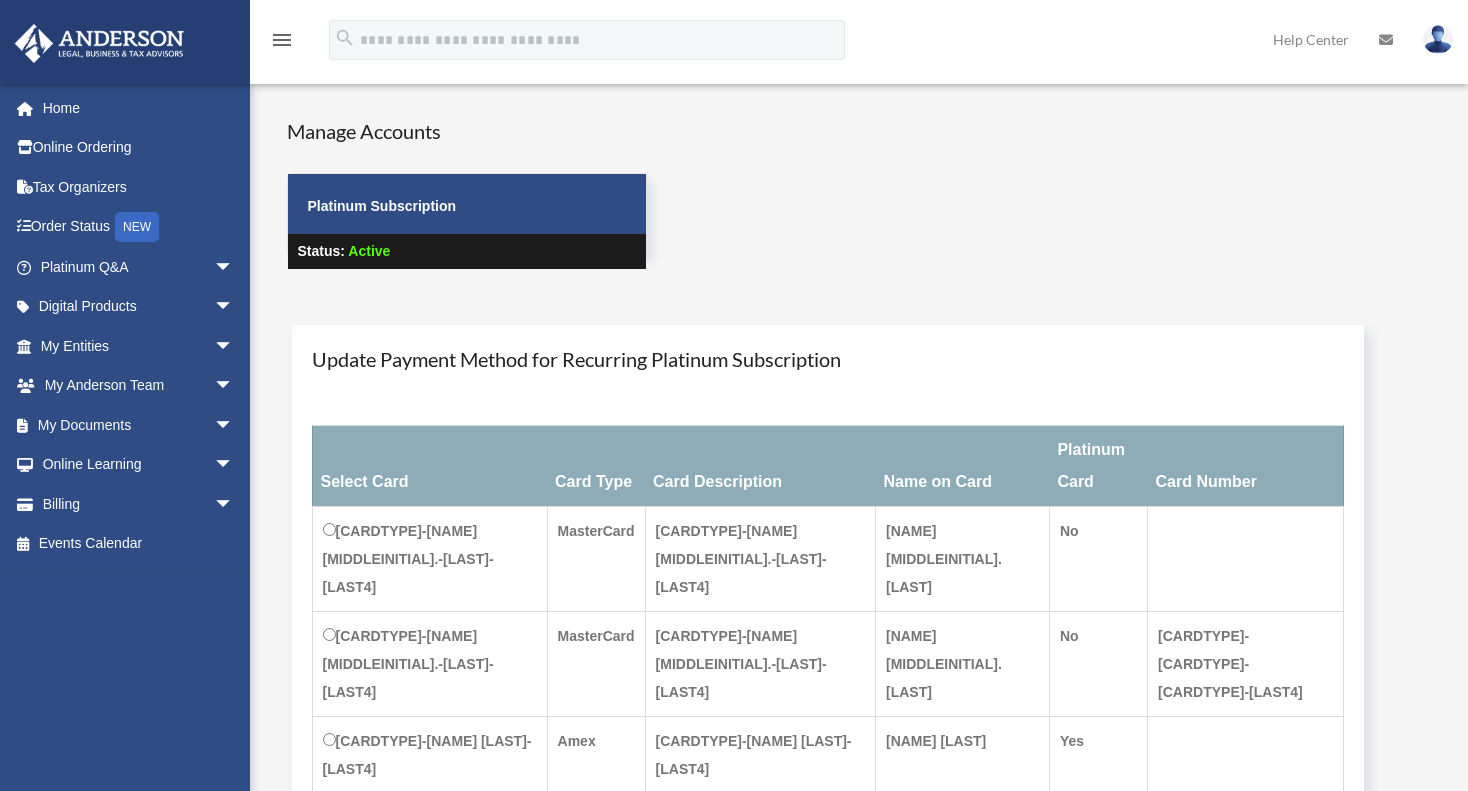 click on "Update Payment Method for Recurring Platinum Subscription
Select Card
Card Type
Card Description
Name on Card
Platinum Card
Card Number
[CARDTYPE]-[NAME] [MIDDLEINITIAL].-[LAST]-[LAST4]
MasterCard
[CARDTYPE]-[NAME] [MIDDLEINITIAL].-[LAST]-[LAST4]
[NAME] [MIDDLEINITIAL]. [LAST]
No
[CARDTYPE]-[NAME] [MIDDLEINITIAL].-[LAST]-[LAST4]
MasterCard
[CARDTYPE]-[NAME] [MIDDLEINITIAL].-[LAST]-[LAST4]
[NAME] [MIDDLEINITIAL]. [LAST] No Yes" at bounding box center (857, 715) 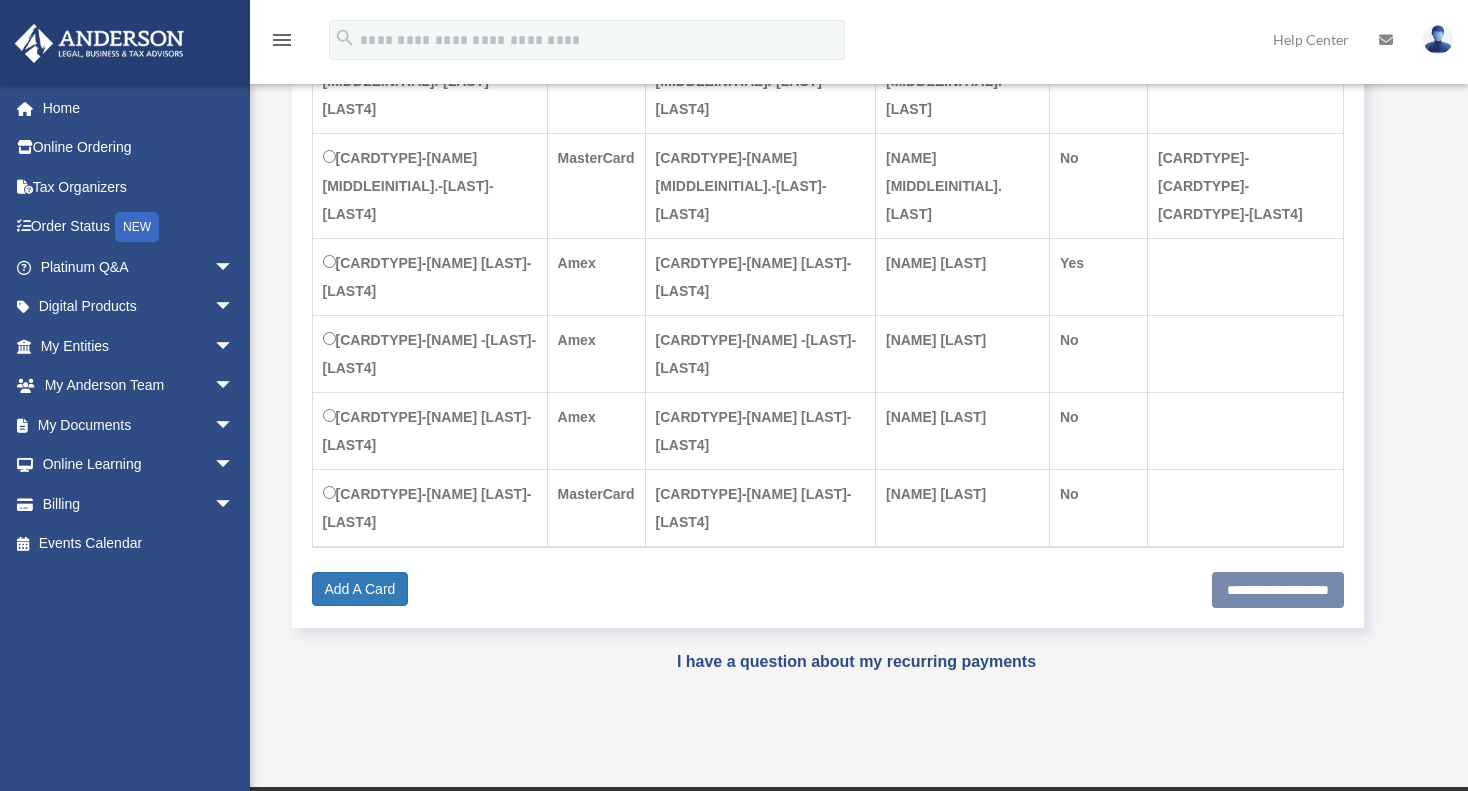 scroll, scrollTop: 480, scrollLeft: 0, axis: vertical 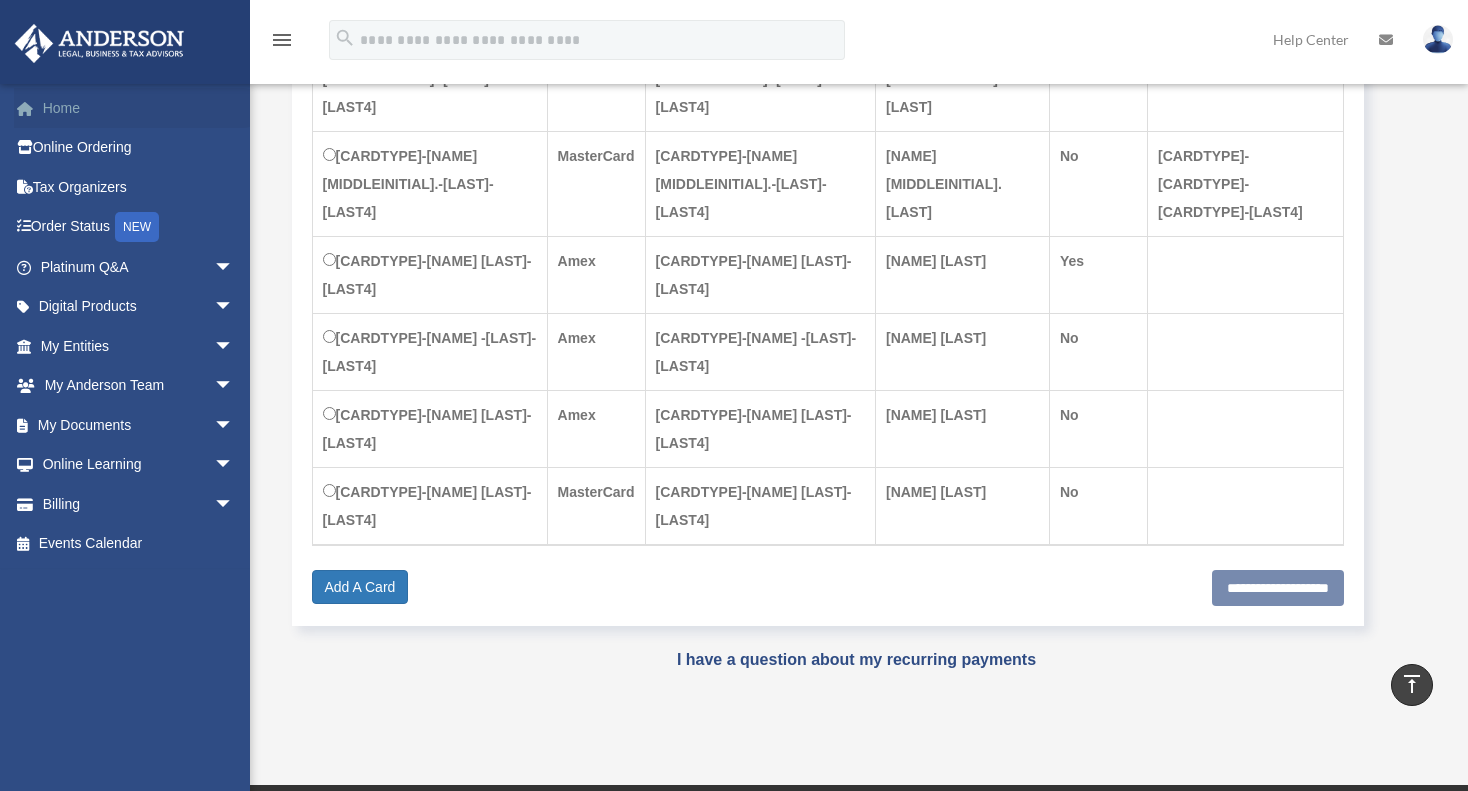 click on "Home" at bounding box center (139, 108) 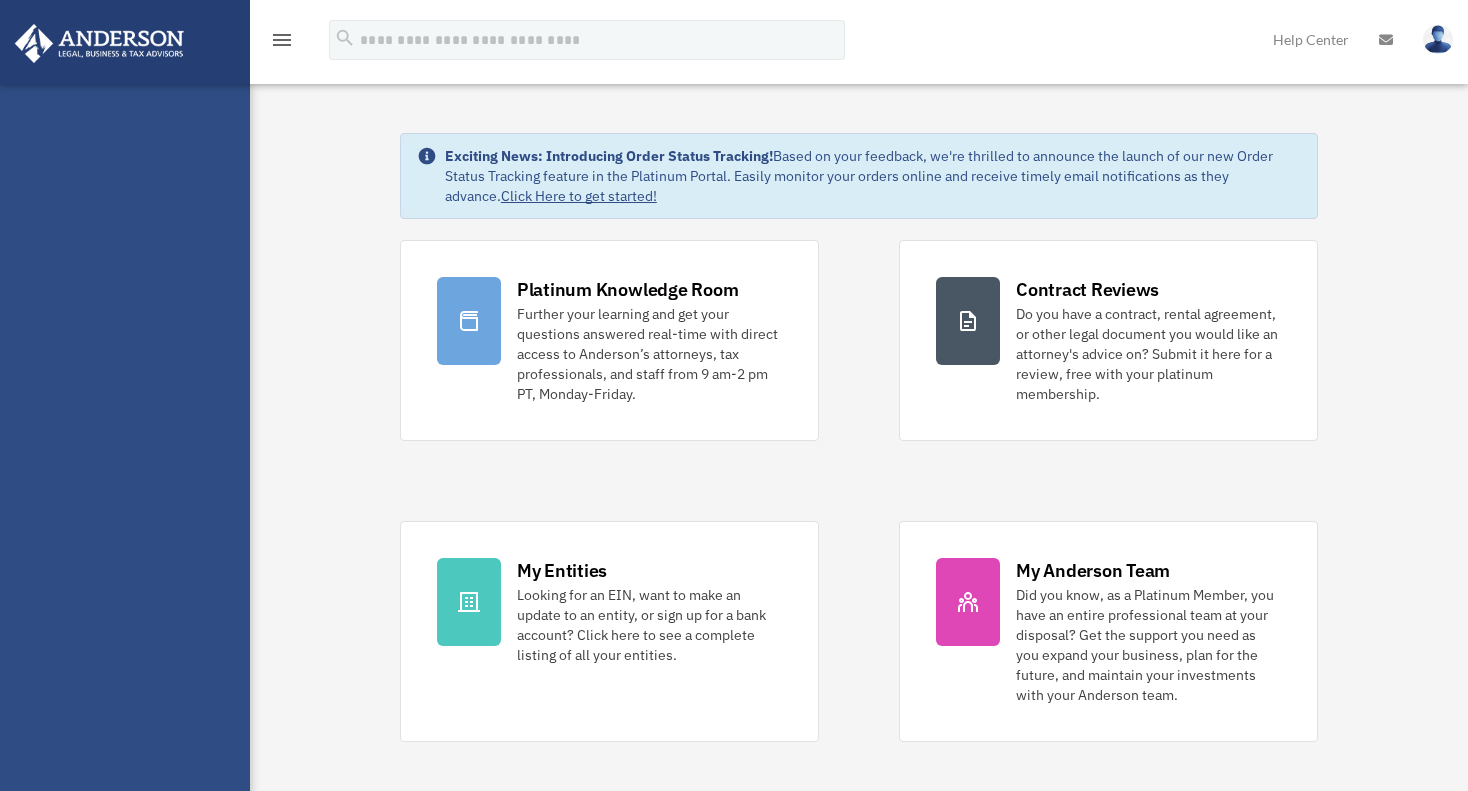 scroll, scrollTop: 0, scrollLeft: 0, axis: both 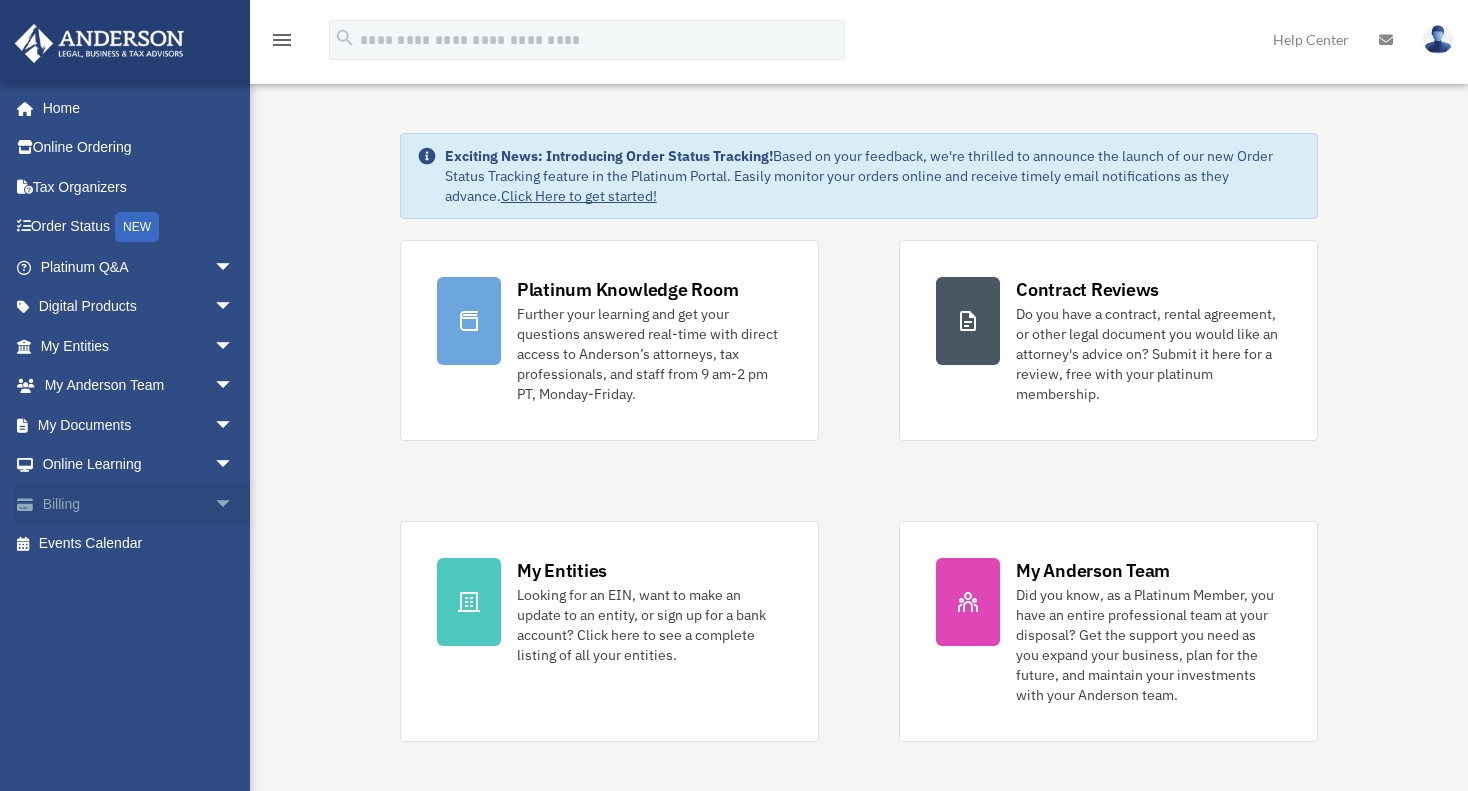 click on "Billing arrow_drop_down" at bounding box center (139, 504) 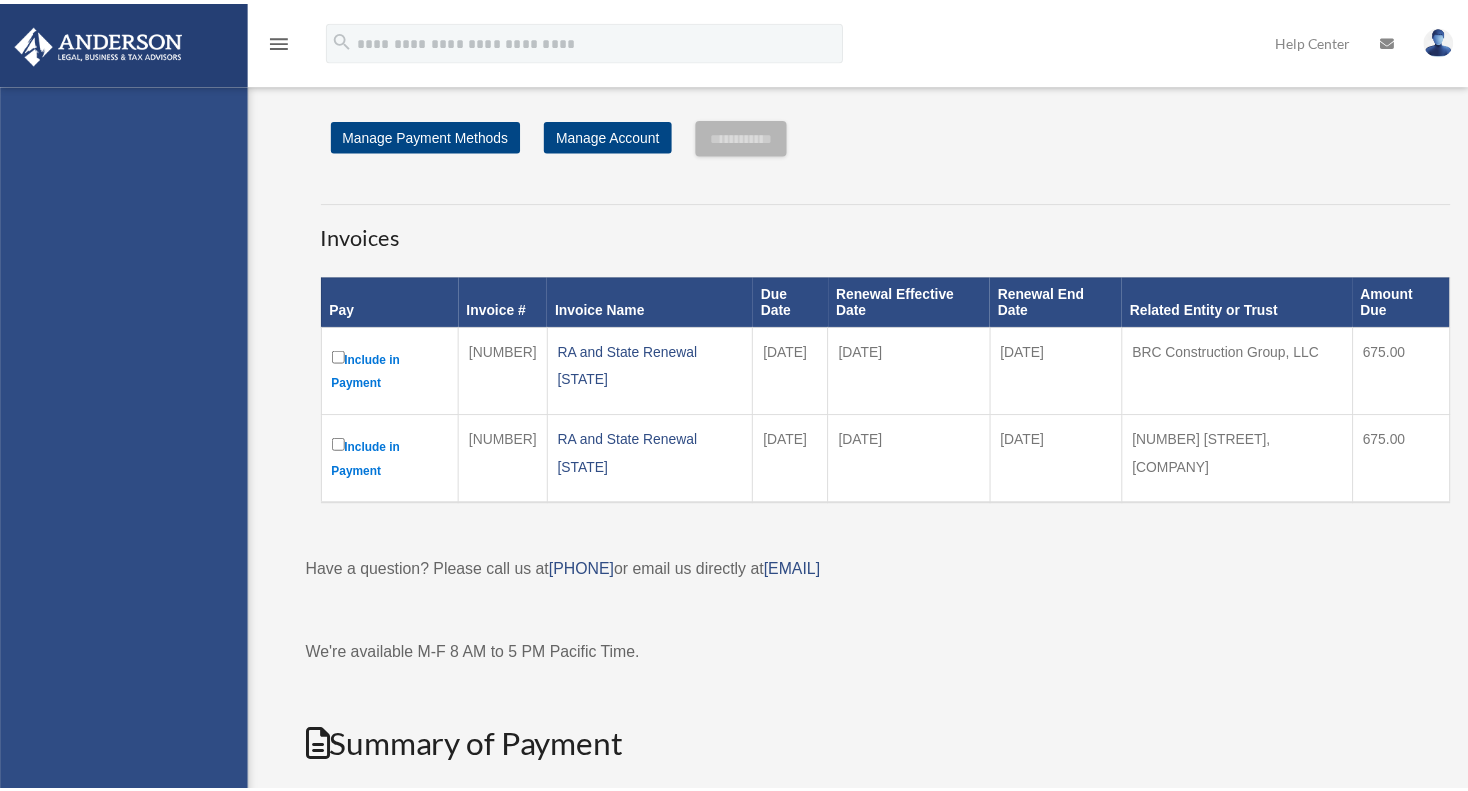 scroll, scrollTop: 0, scrollLeft: 0, axis: both 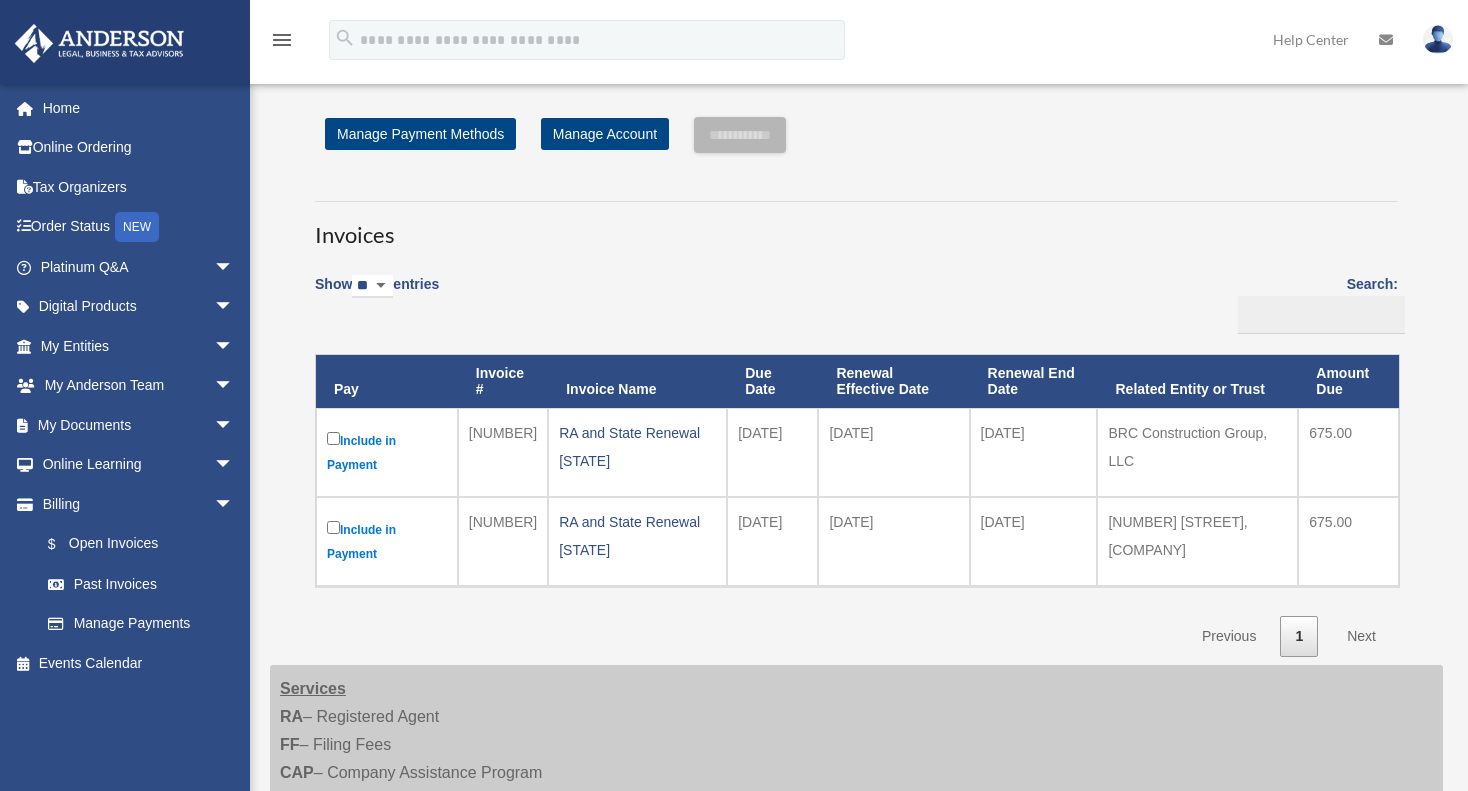 click on "Invoices" at bounding box center (856, 226) 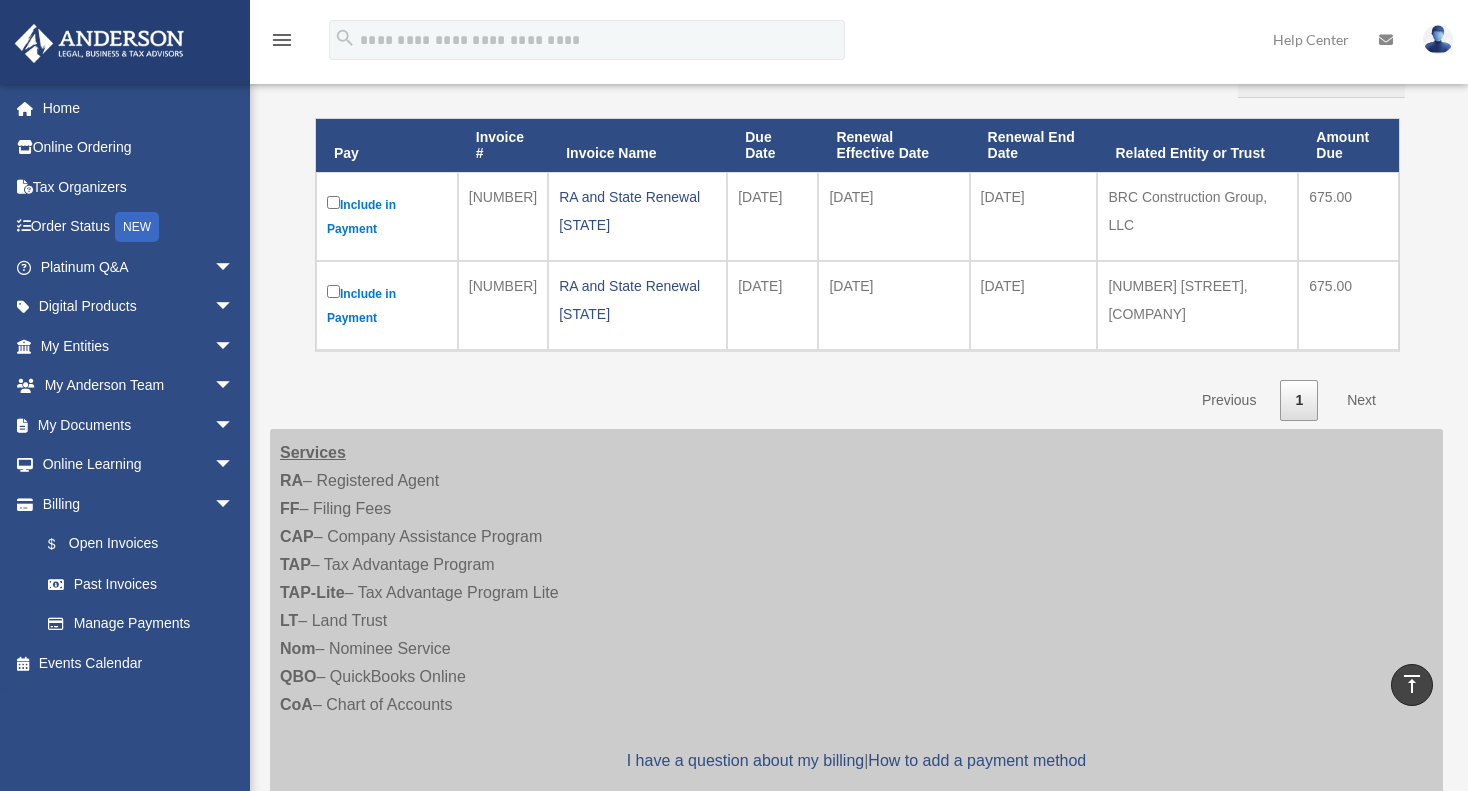 scroll, scrollTop: 0, scrollLeft: 0, axis: both 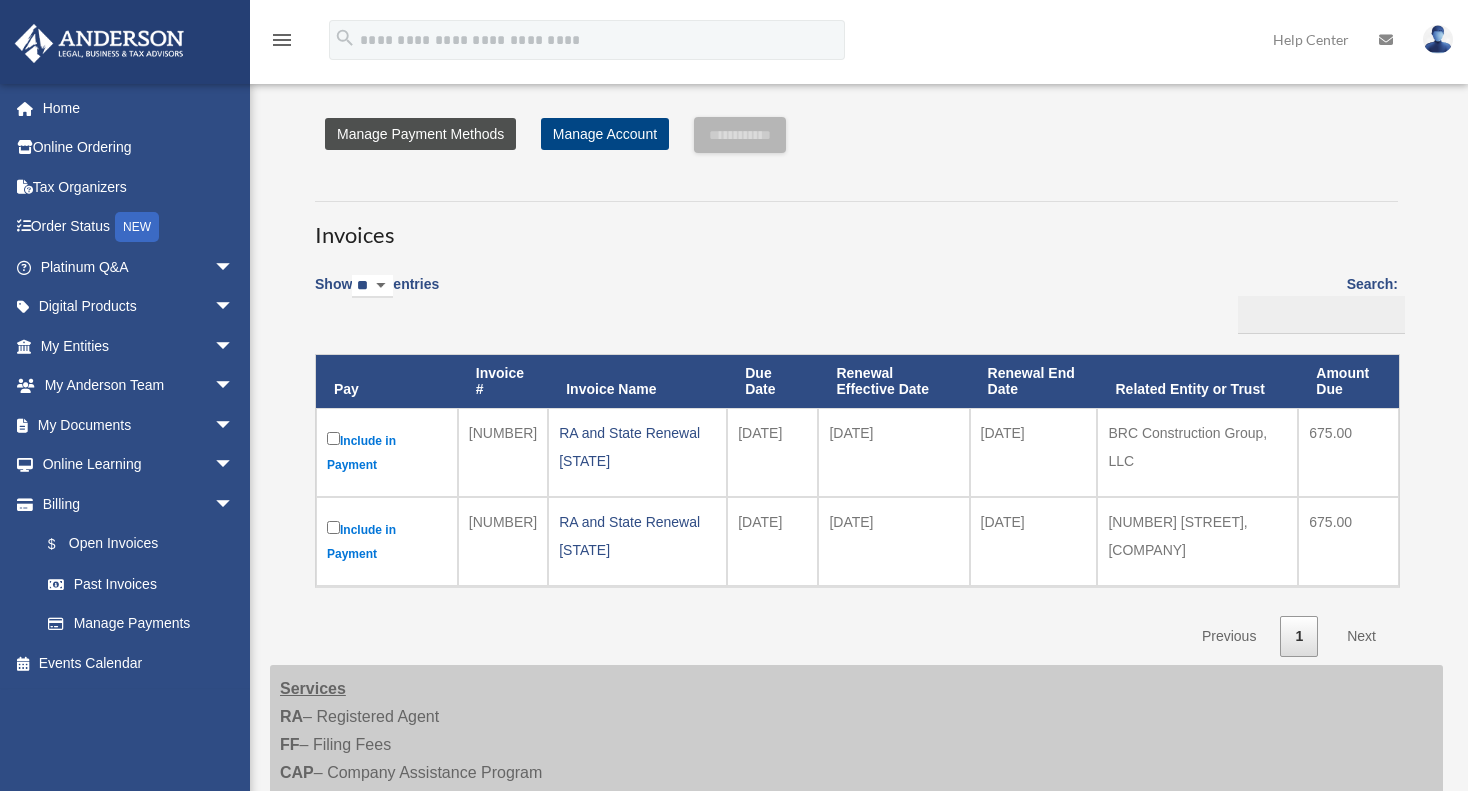 click on "Manage Payment Methods" at bounding box center (420, 134) 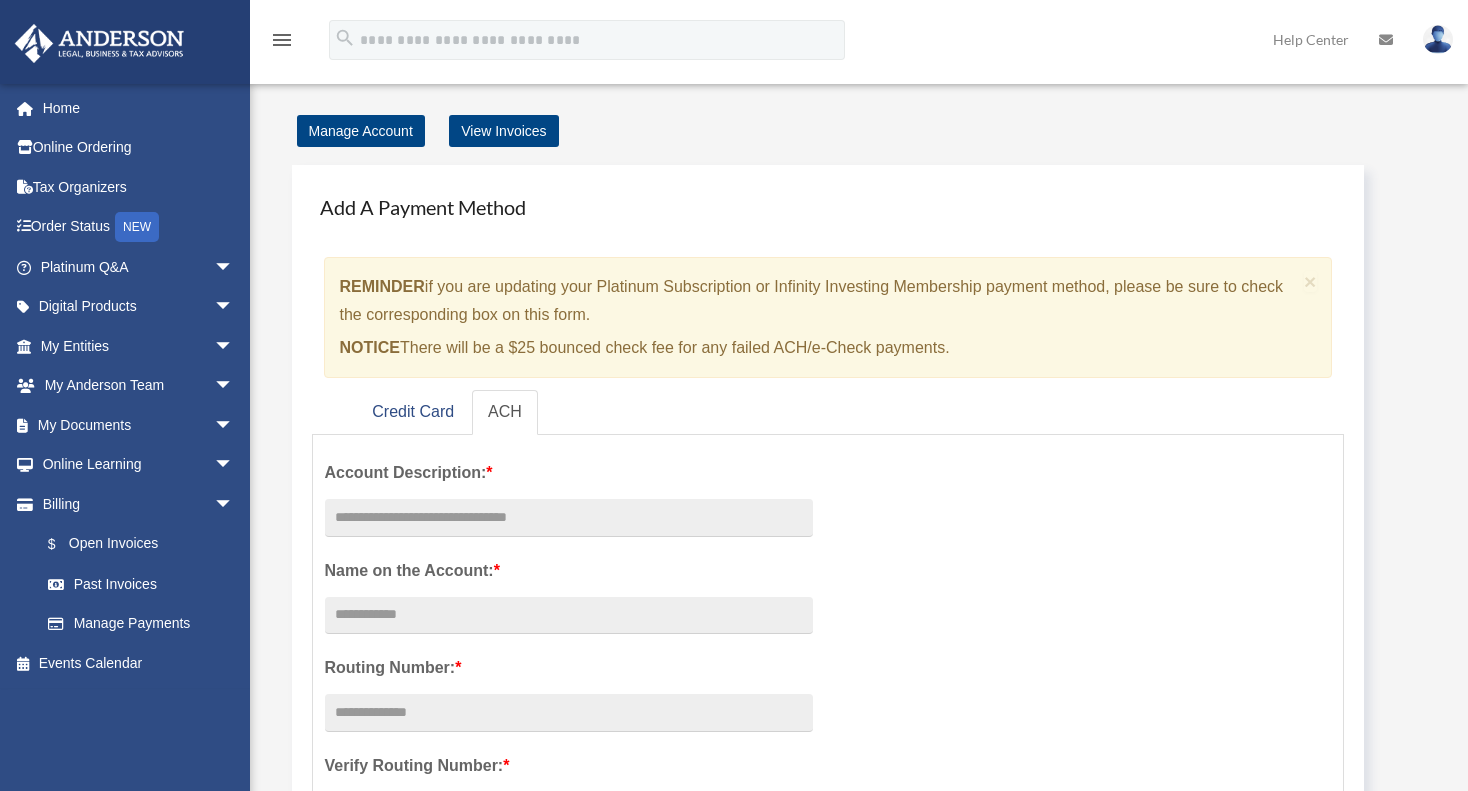 scroll, scrollTop: 0, scrollLeft: 0, axis: both 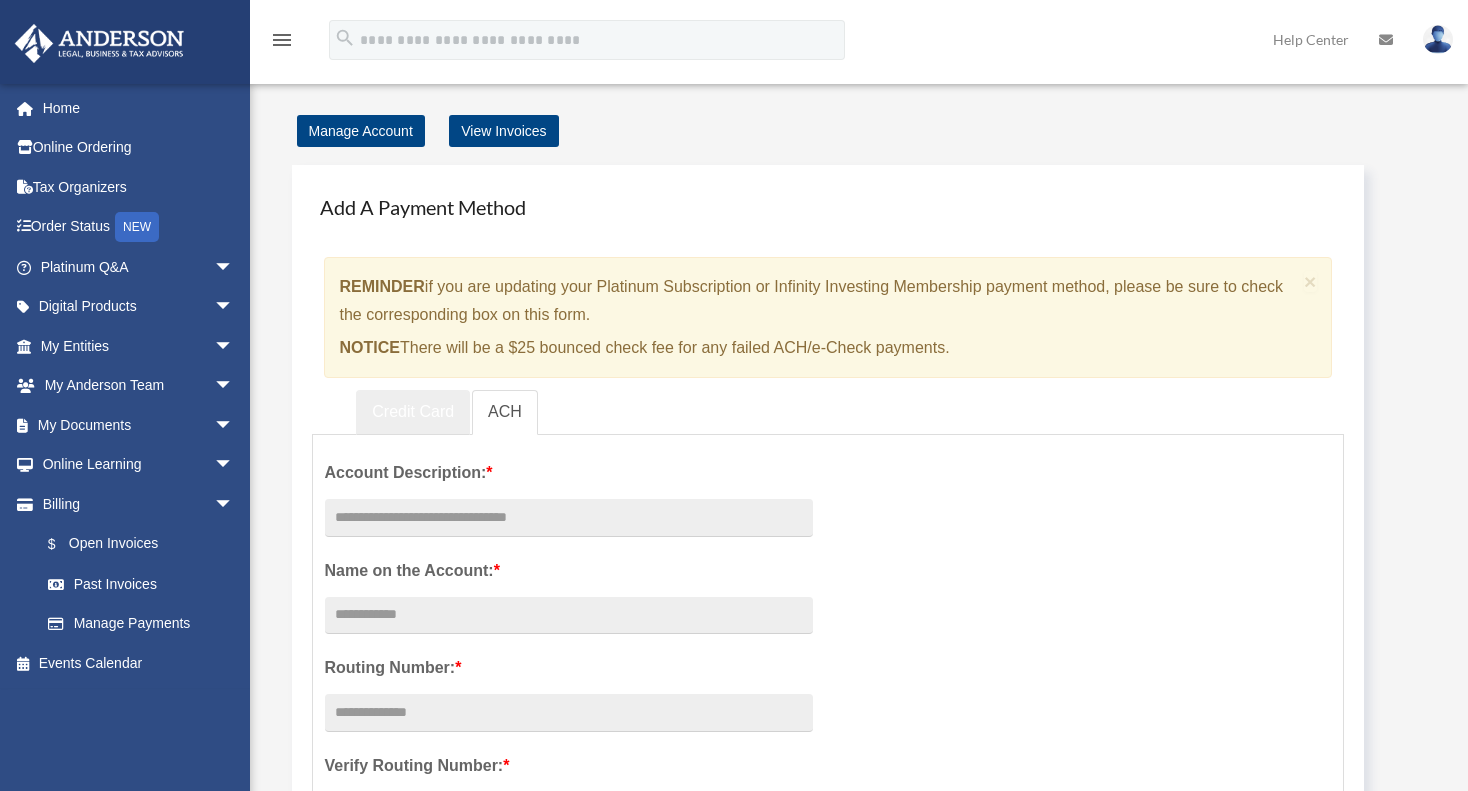 click on "Credit Card" at bounding box center (413, 412) 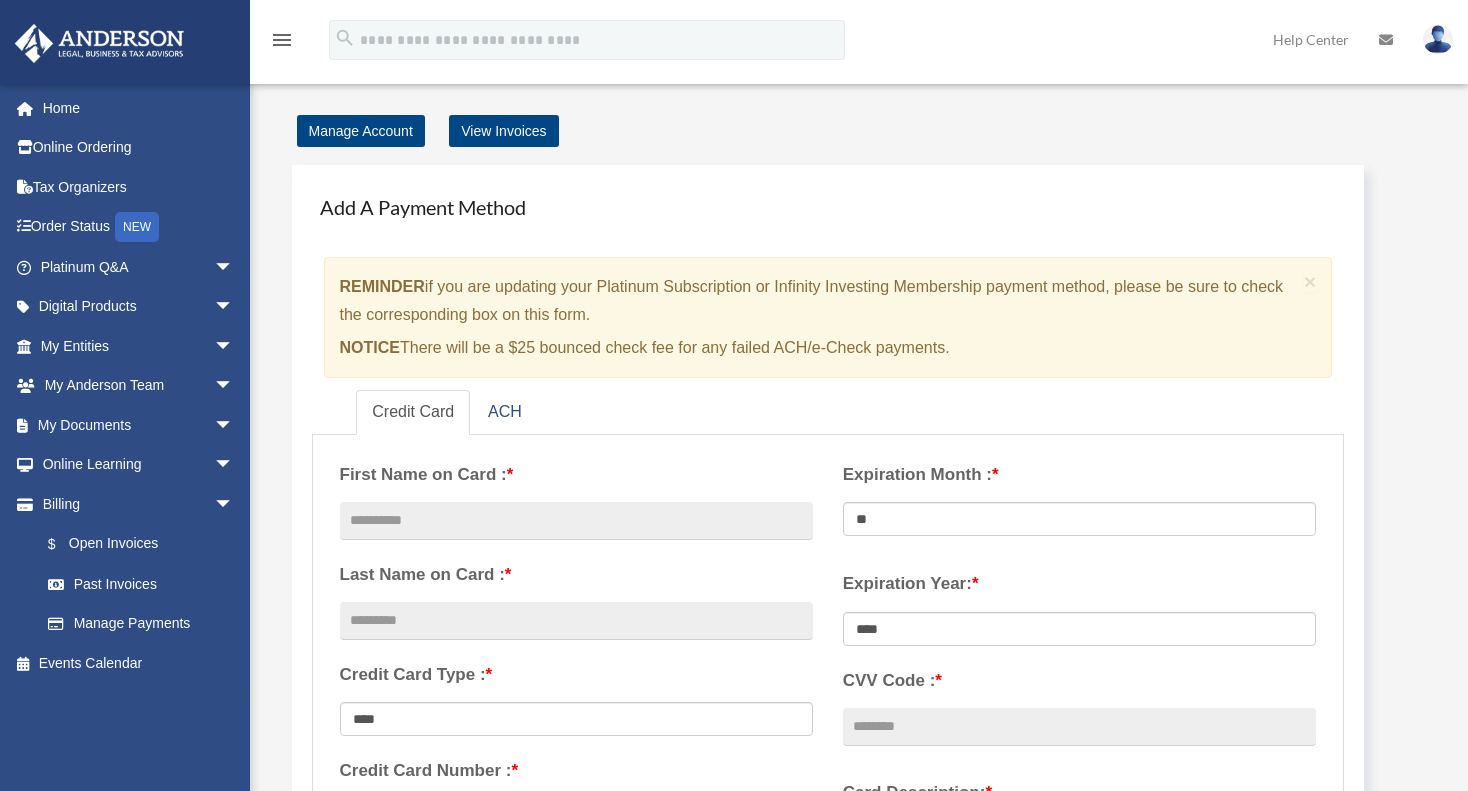 click on "Add A Payment Method
×
REMINDER  if you are updating your Platinum Subscription or Infinity
Investing Membership payment method, please be sure to check the corresponding box on this
form.
NOTICE  There will be a $25 bounced check fee for any failed ACH/e-Check
payments.
Credit Card
ACH
First Name on Card : * * *" at bounding box center (857, 674) 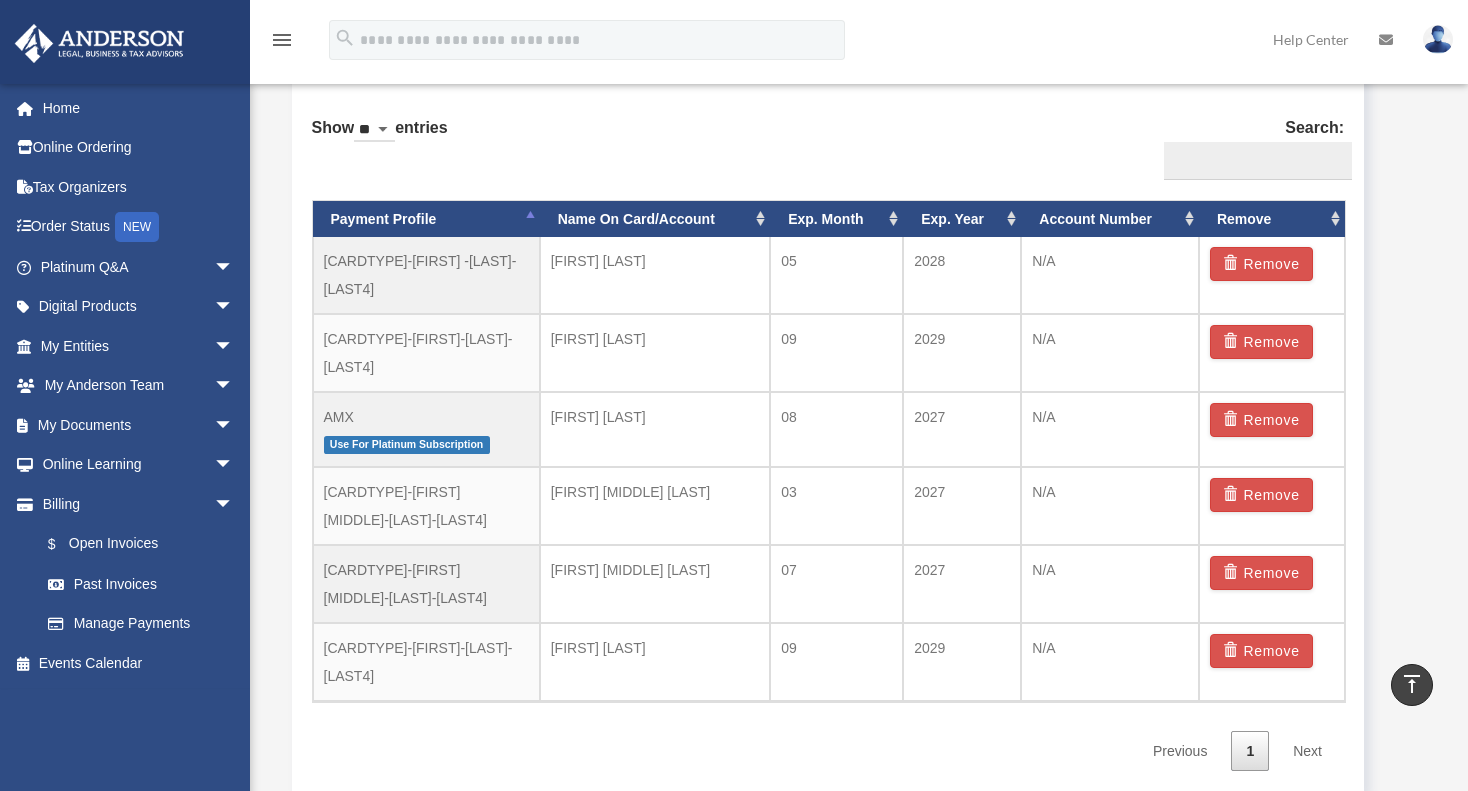 scroll, scrollTop: 1200, scrollLeft: 0, axis: vertical 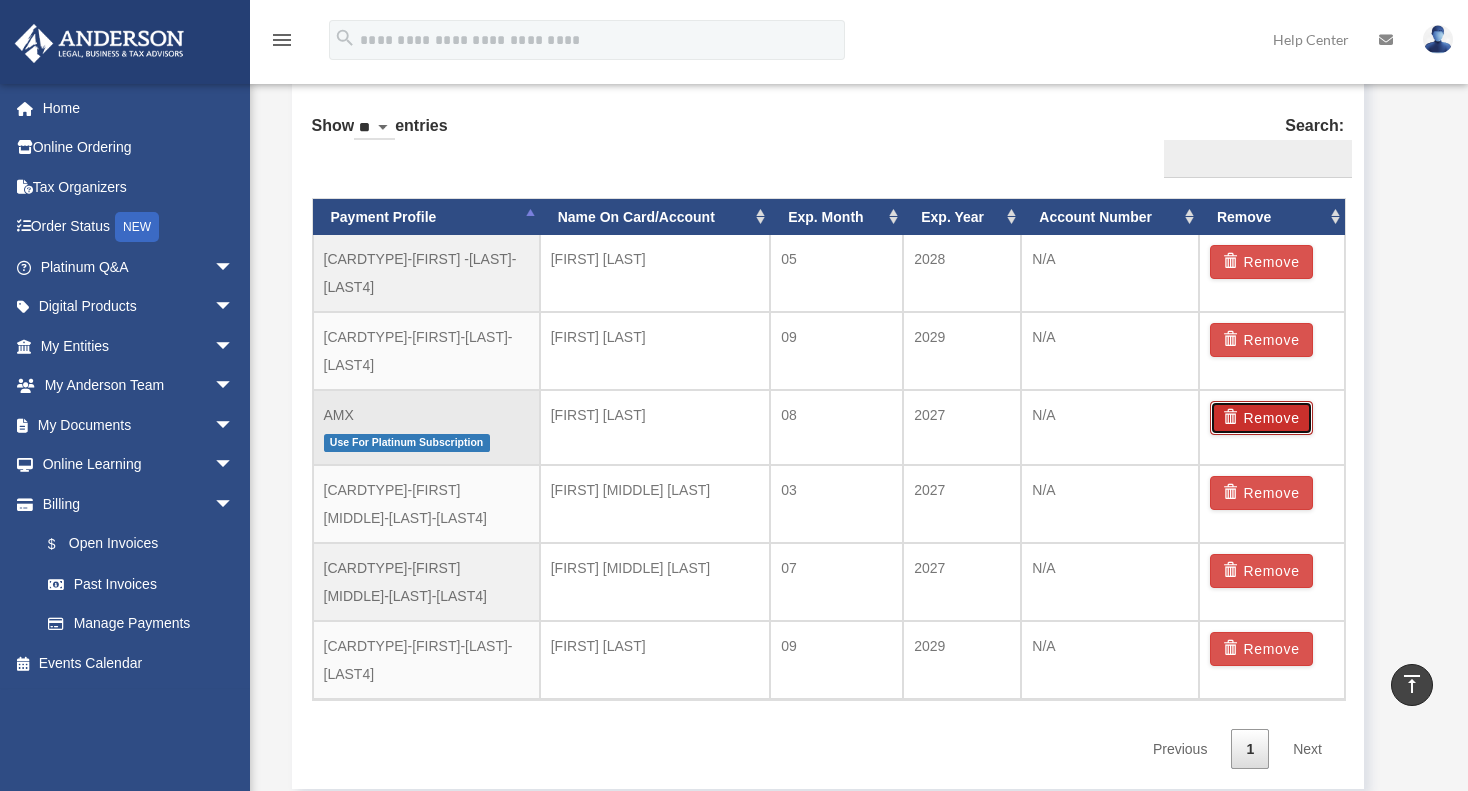 click on "Remove" at bounding box center (1261, 418) 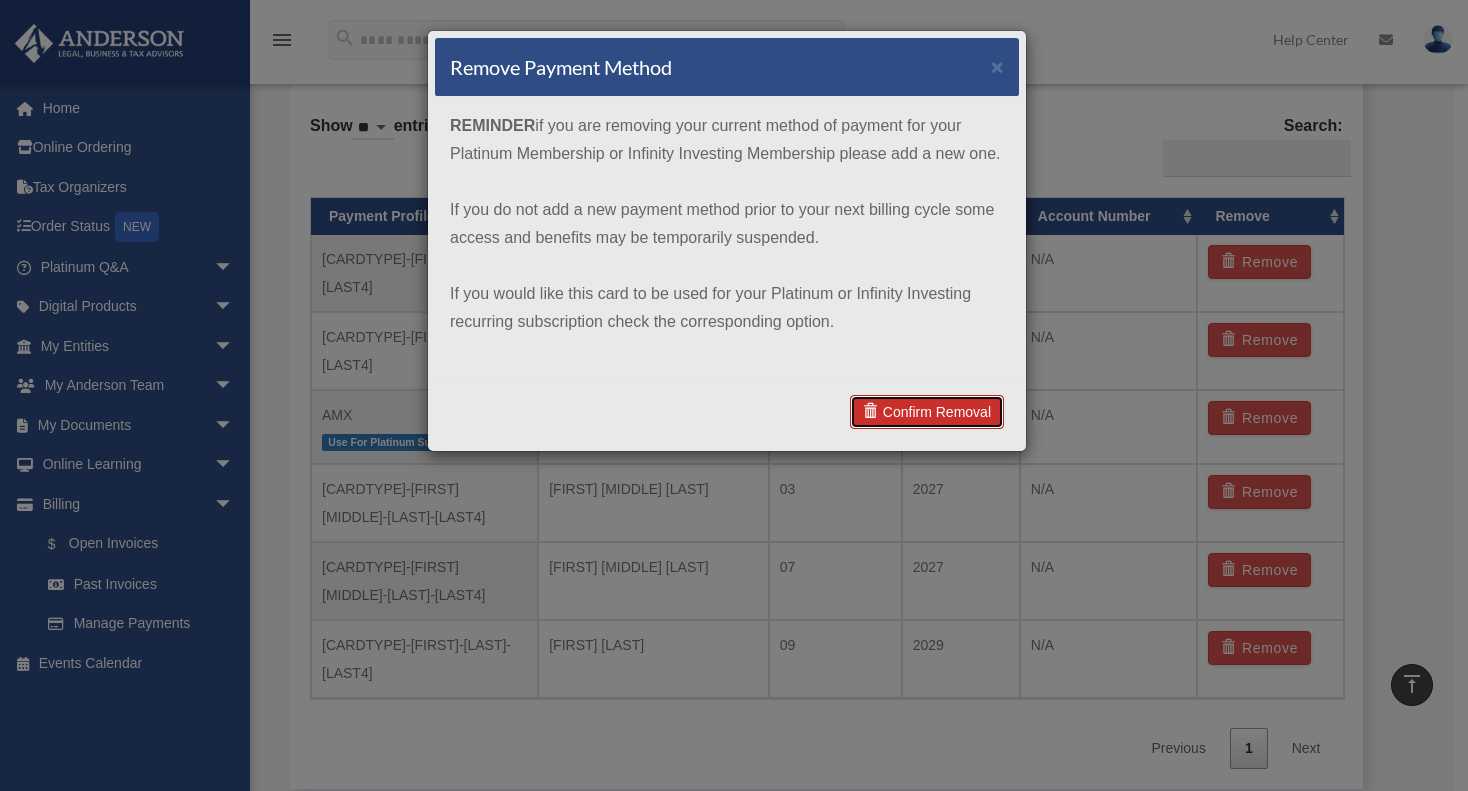 click on "Confirm Removal" at bounding box center [927, 412] 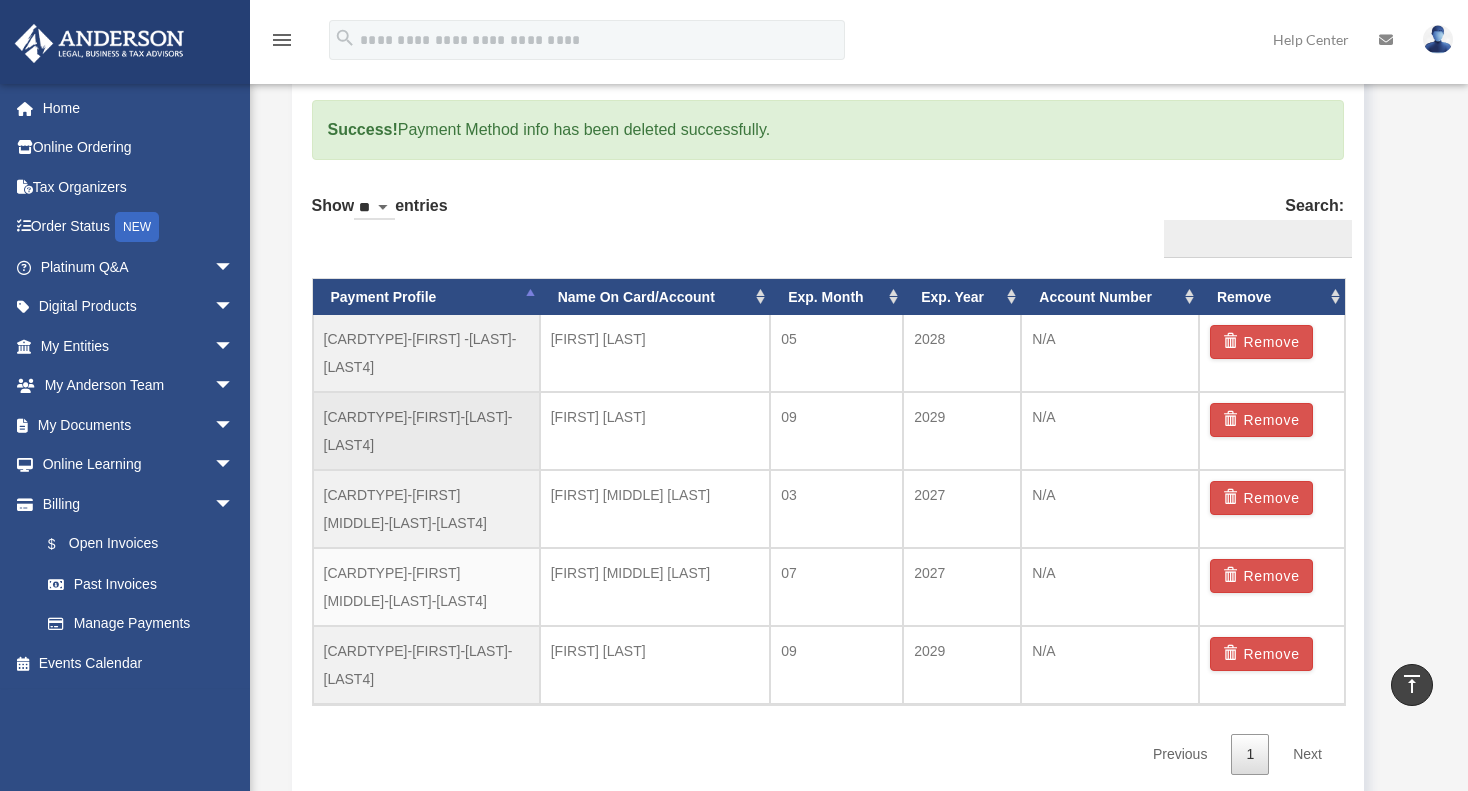 click on "Amex-Carlos-Pereira-1009" at bounding box center [426, 431] 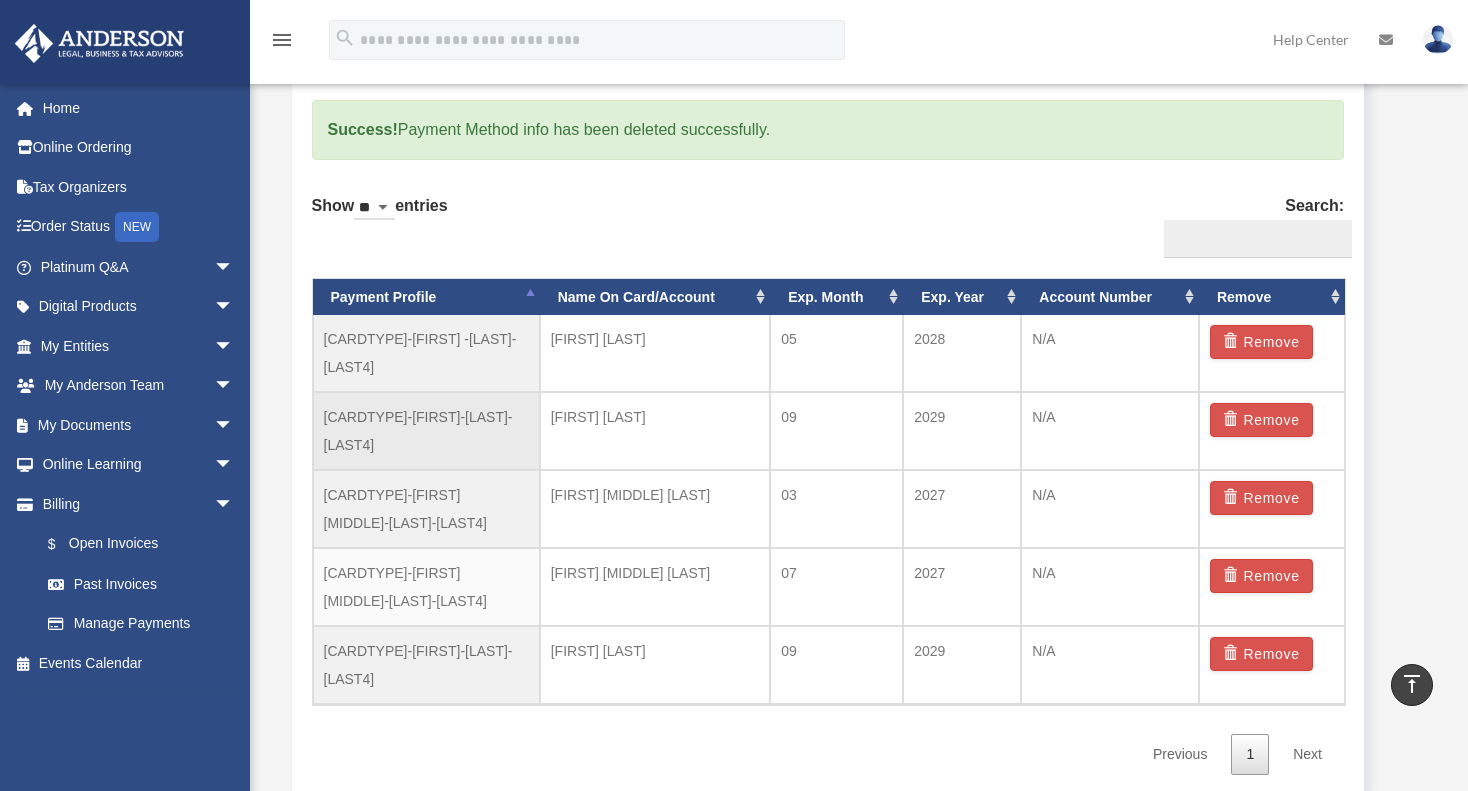 click on "Amex-Carlos-Pereira-1009" at bounding box center (426, 431) 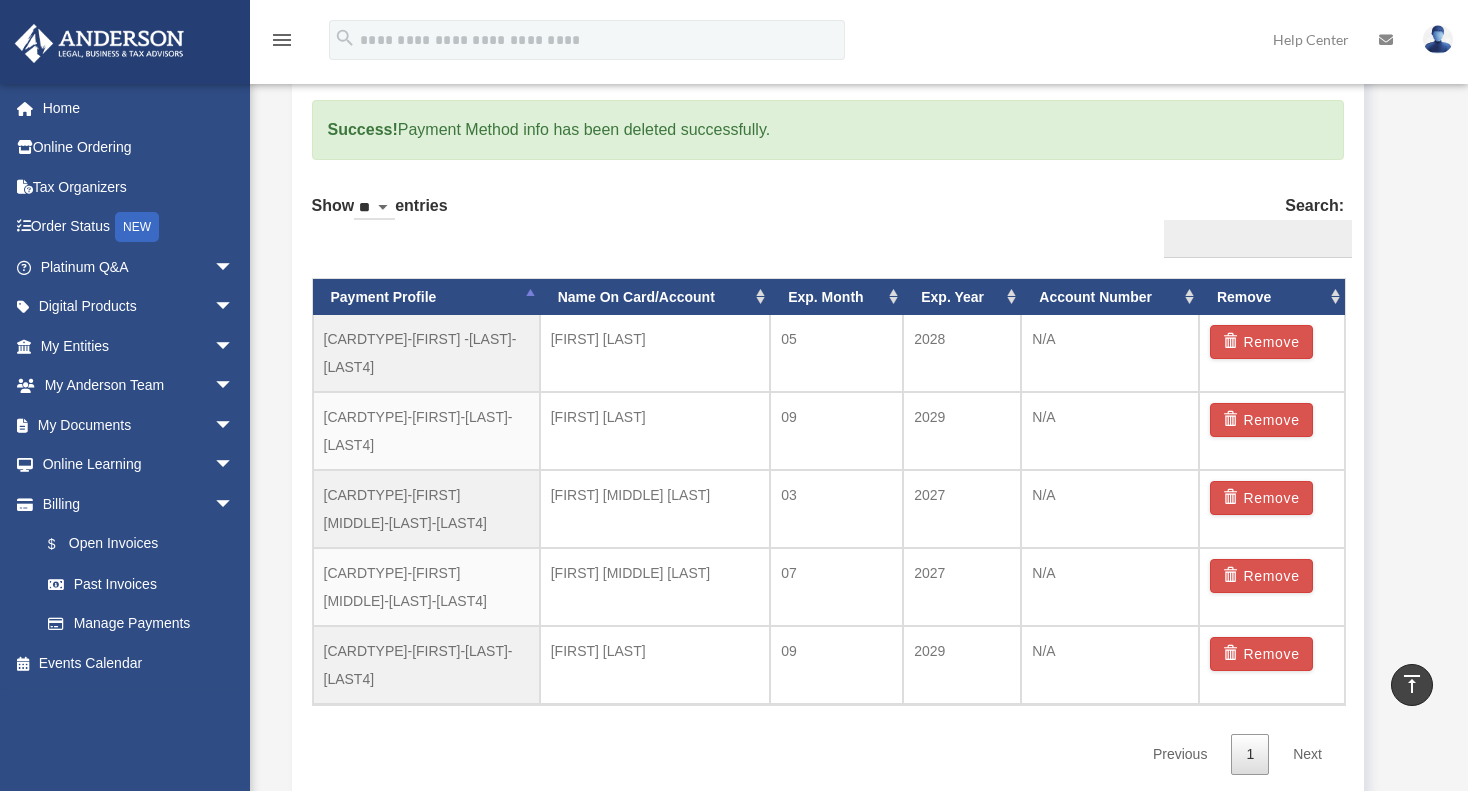click on "Manage Payment Methods
Success!  Payment Method info has been deleted successfully.
Show  ** ** ** ***  entries Search:
Payment Profile Name On Card/Account Exp. Month Exp. Year Account Number Remove
Amex-Carlos -Pereira-1002
Carlos Pereira
05 2028 N/A Remove 09 03" at bounding box center [828, 409] 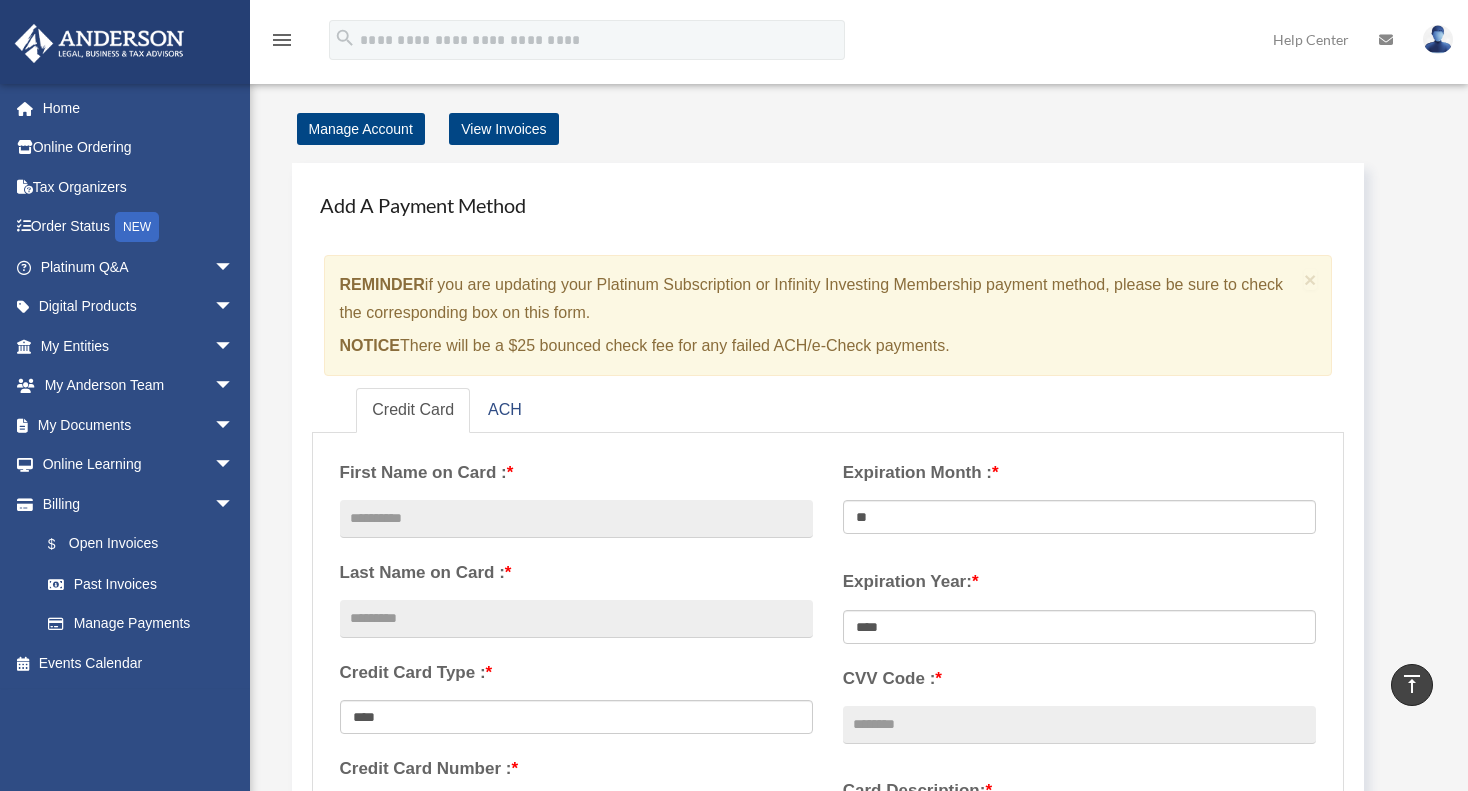 scroll, scrollTop: 0, scrollLeft: 0, axis: both 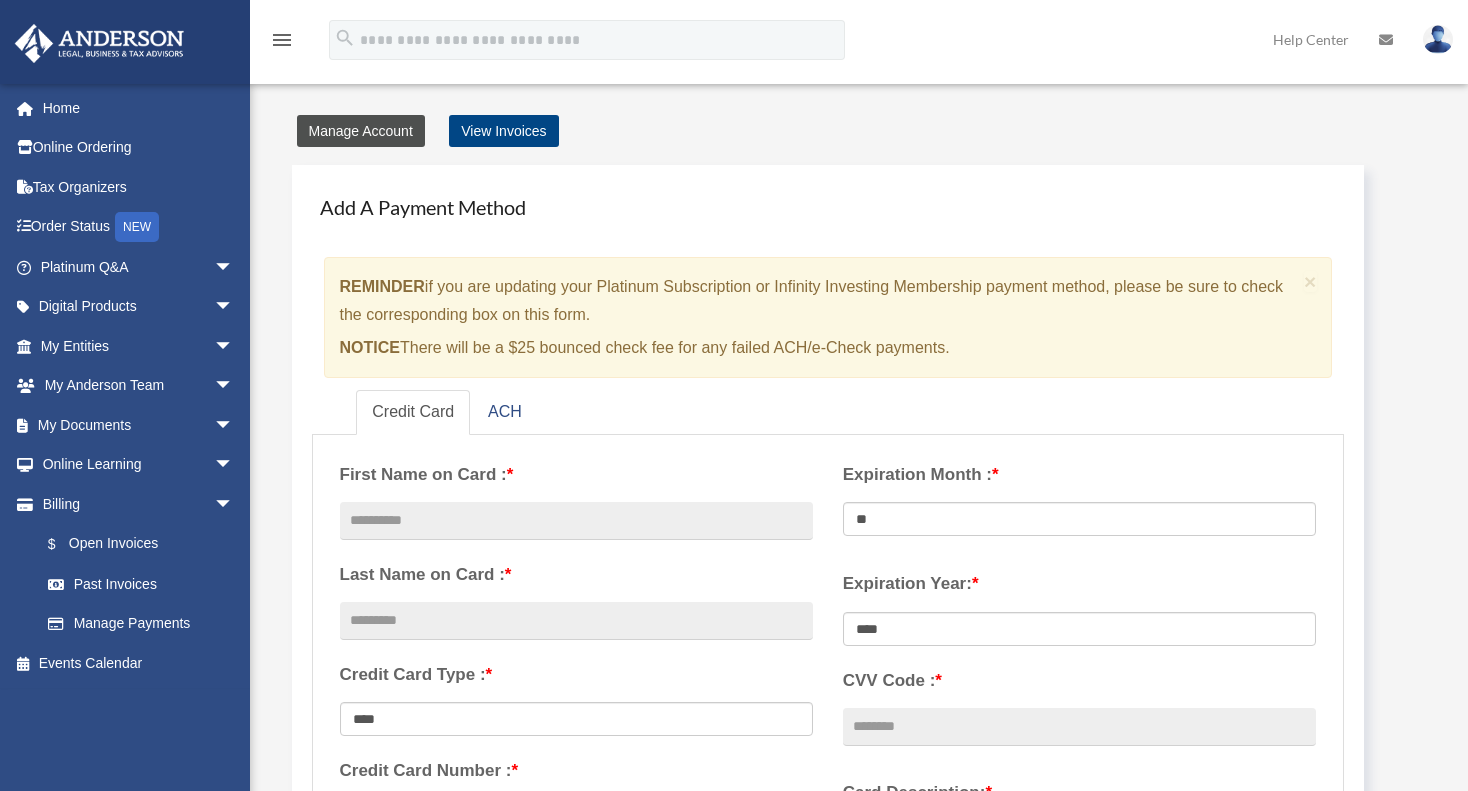 click on "Manage Account" at bounding box center [361, 131] 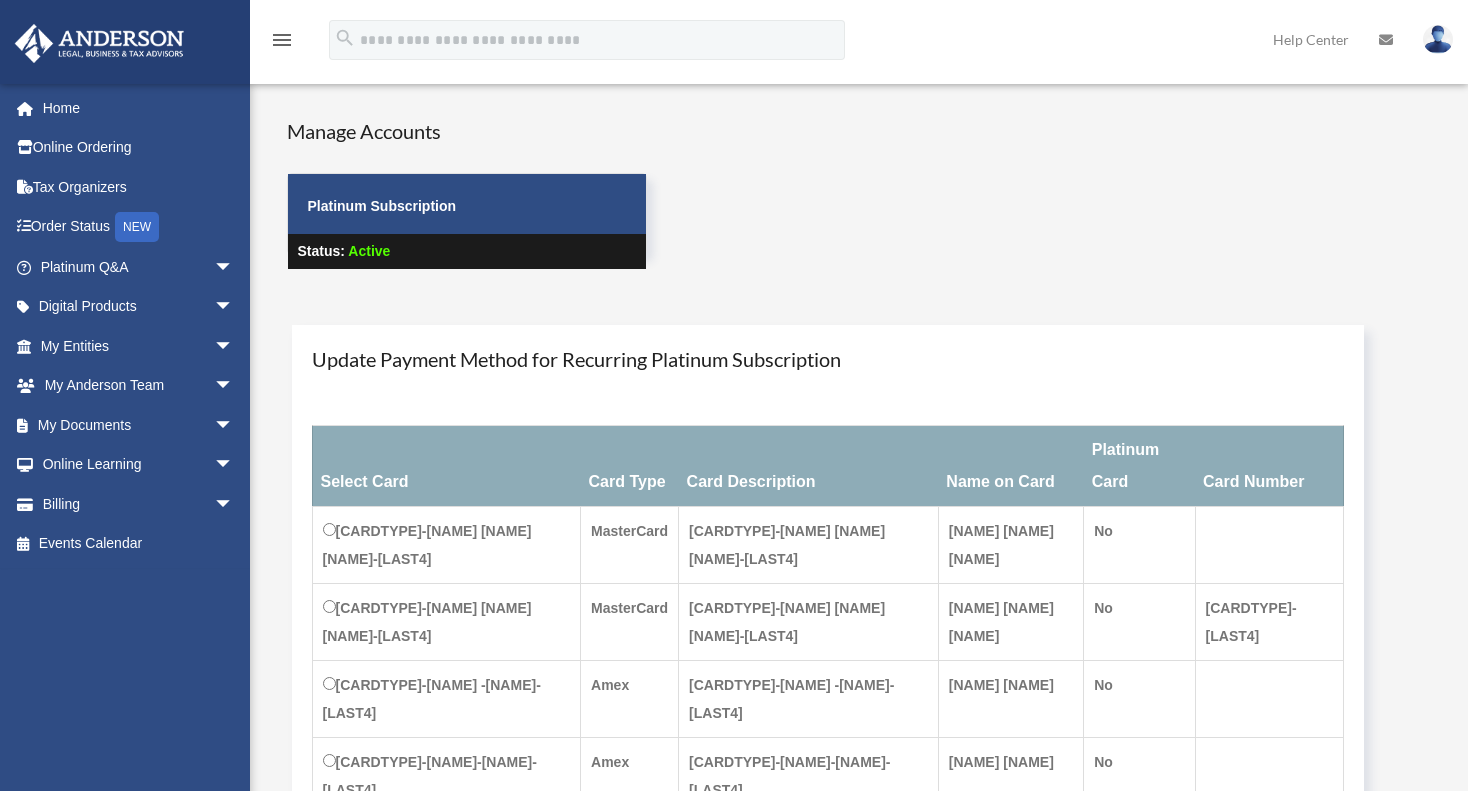 scroll, scrollTop: 0, scrollLeft: 0, axis: both 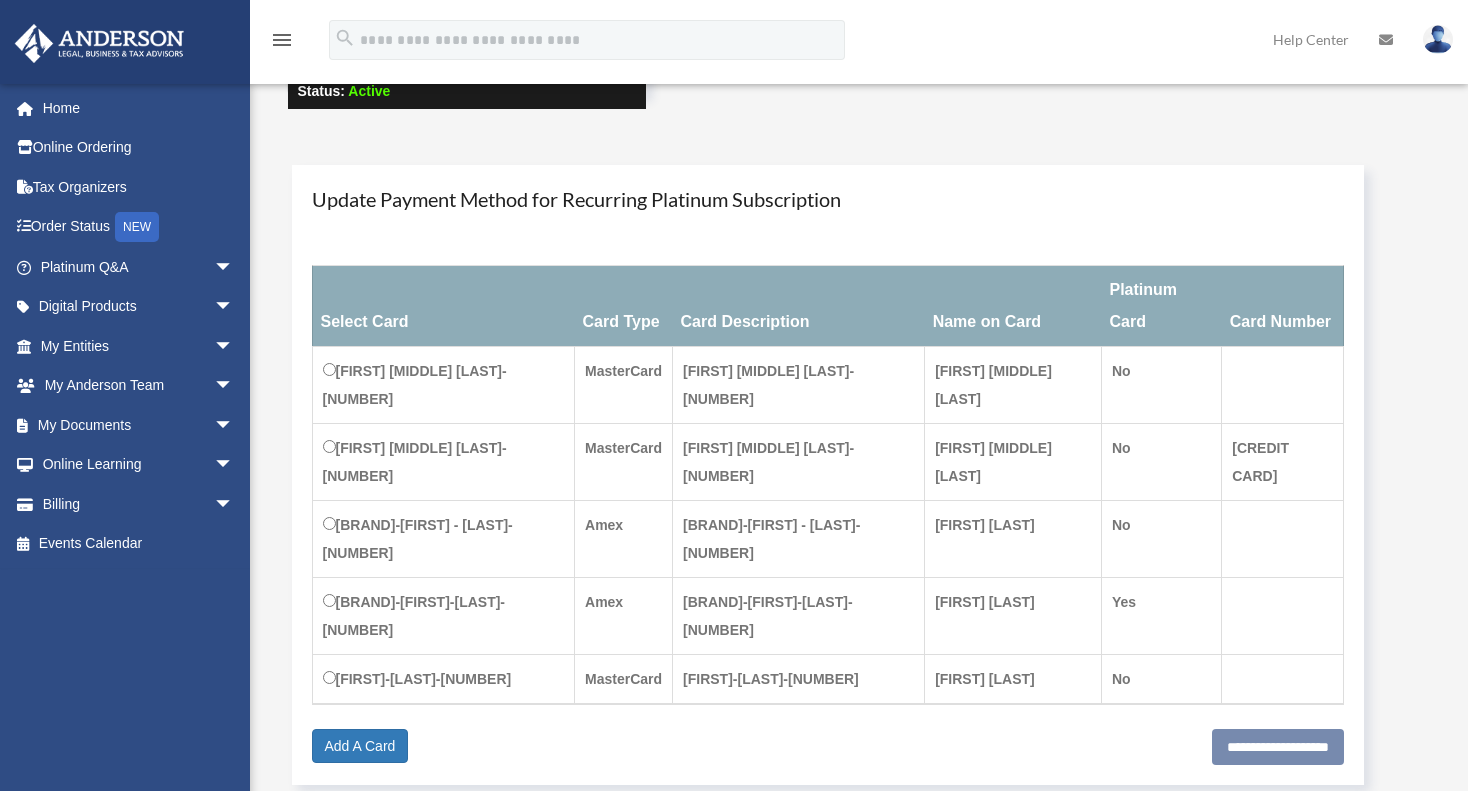 click on "Manage Accounts
Platinum Subscription
Status:
Active" at bounding box center [857, 51] 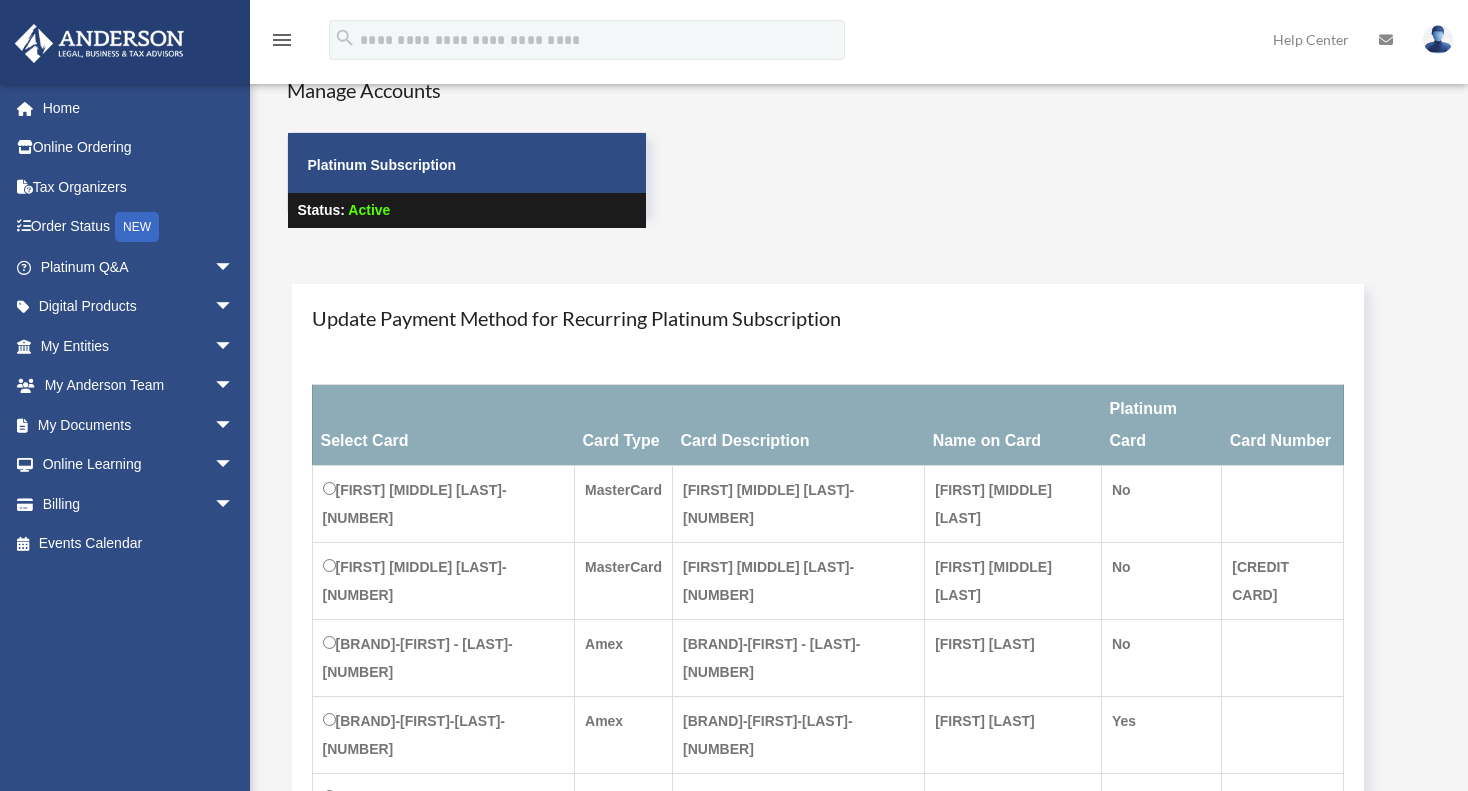 scroll, scrollTop: 40, scrollLeft: 0, axis: vertical 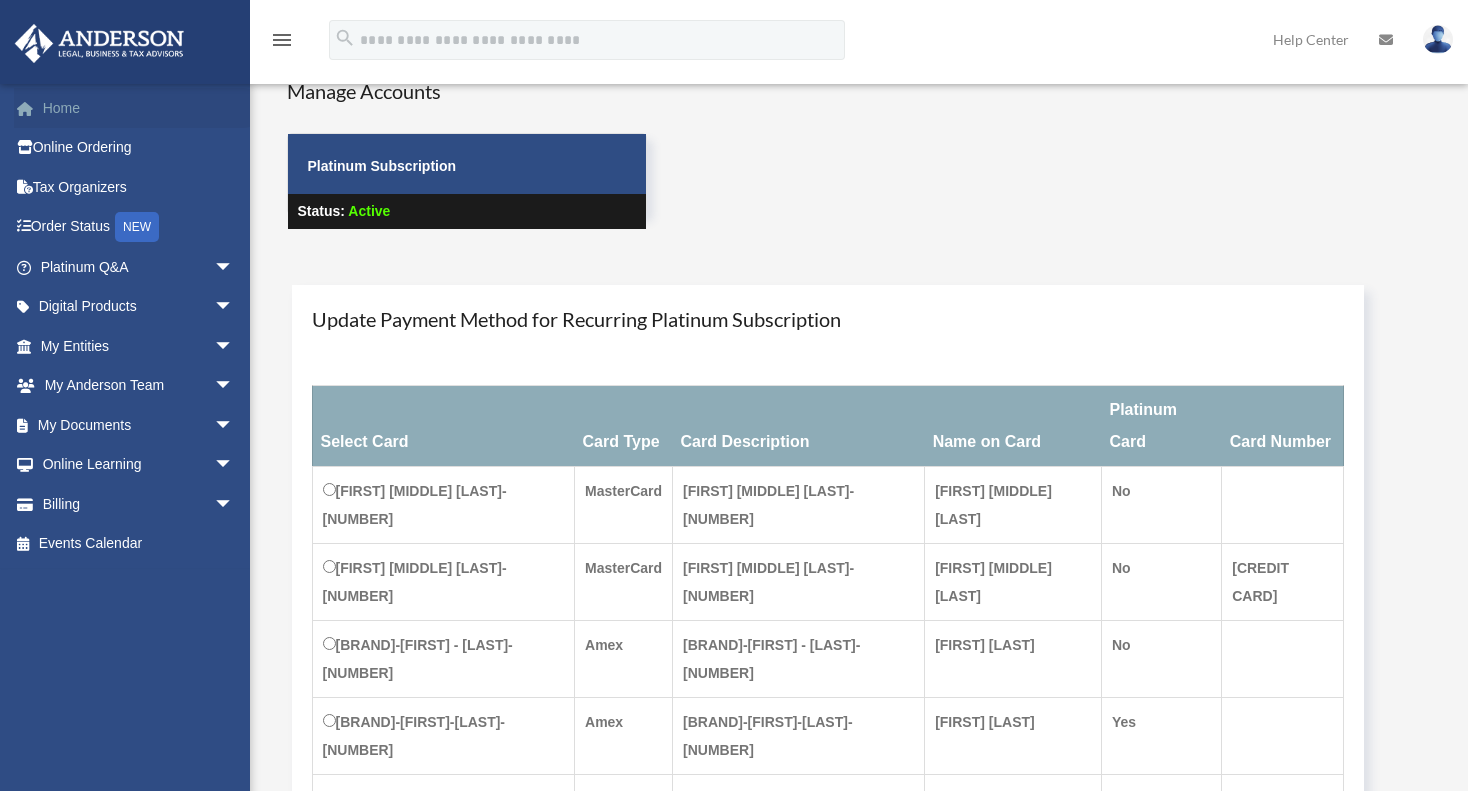 click on "Home" at bounding box center [139, 108] 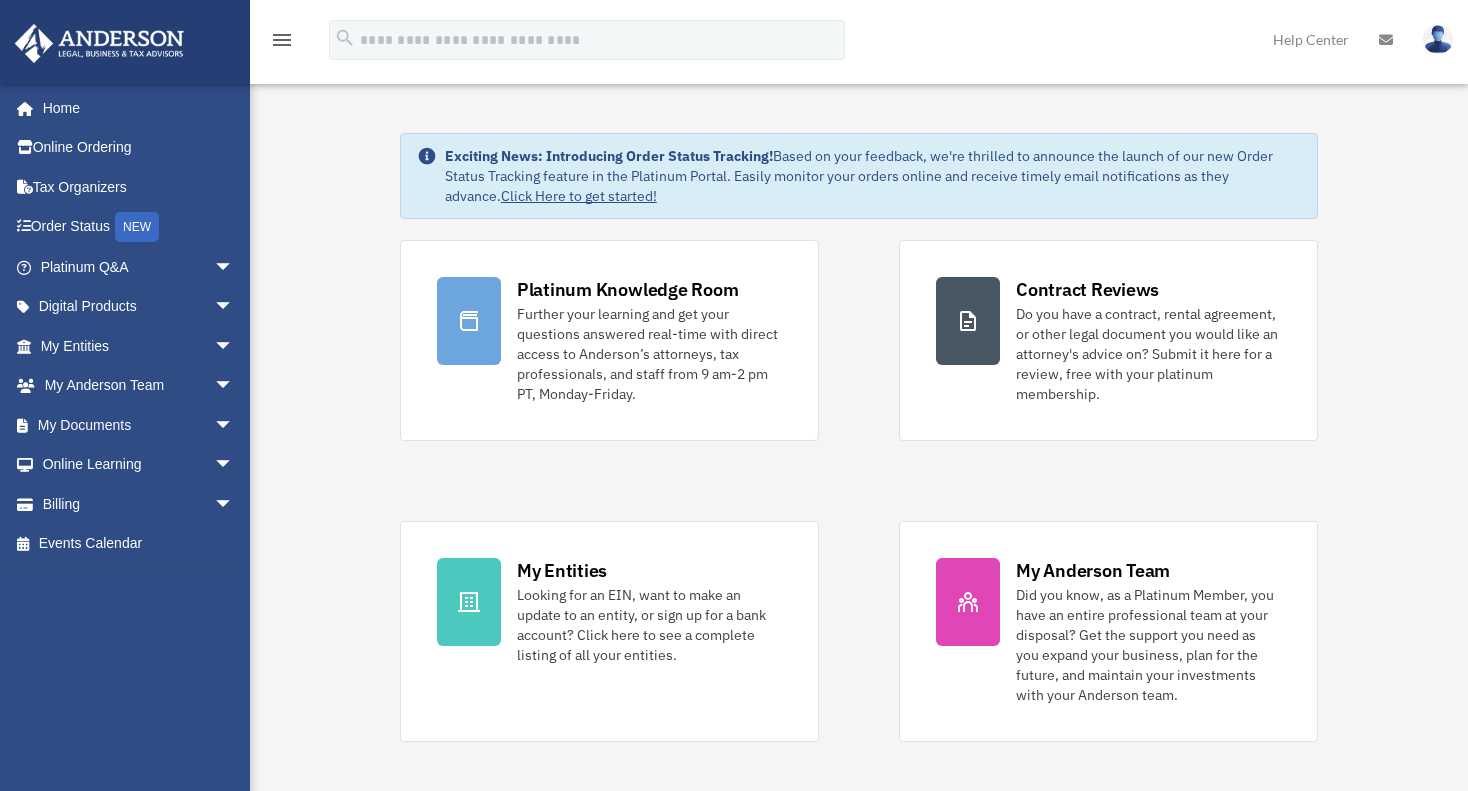 scroll, scrollTop: 0, scrollLeft: 0, axis: both 